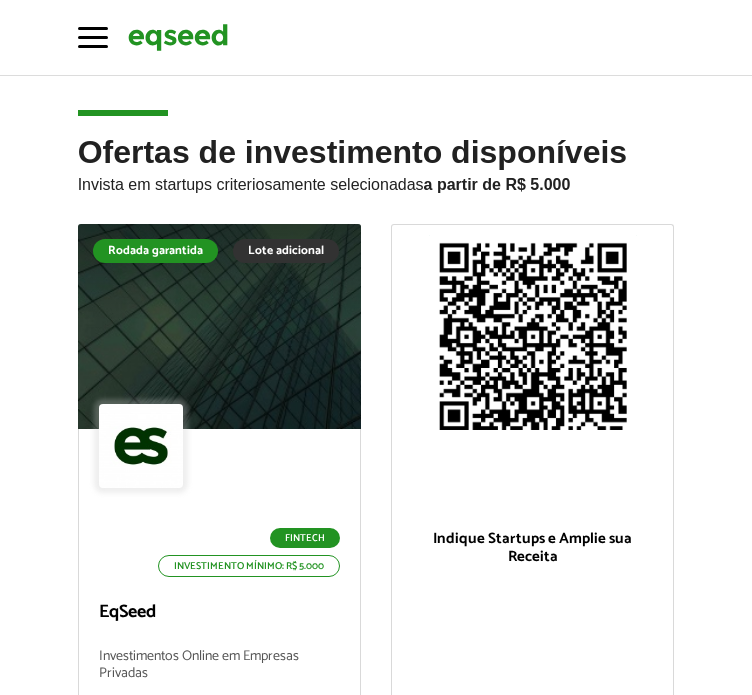 scroll, scrollTop: 0, scrollLeft: 0, axis: both 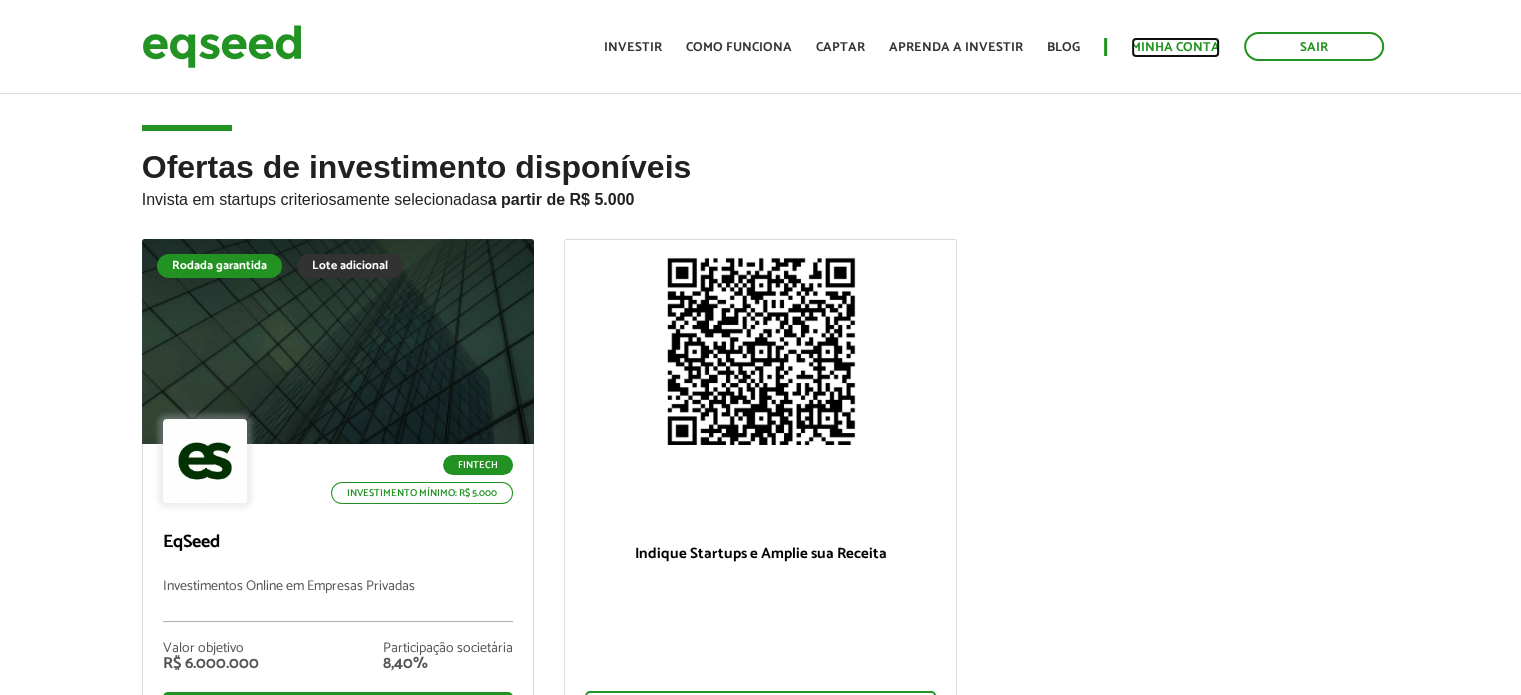 click on "Minha conta" at bounding box center [1175, 47] 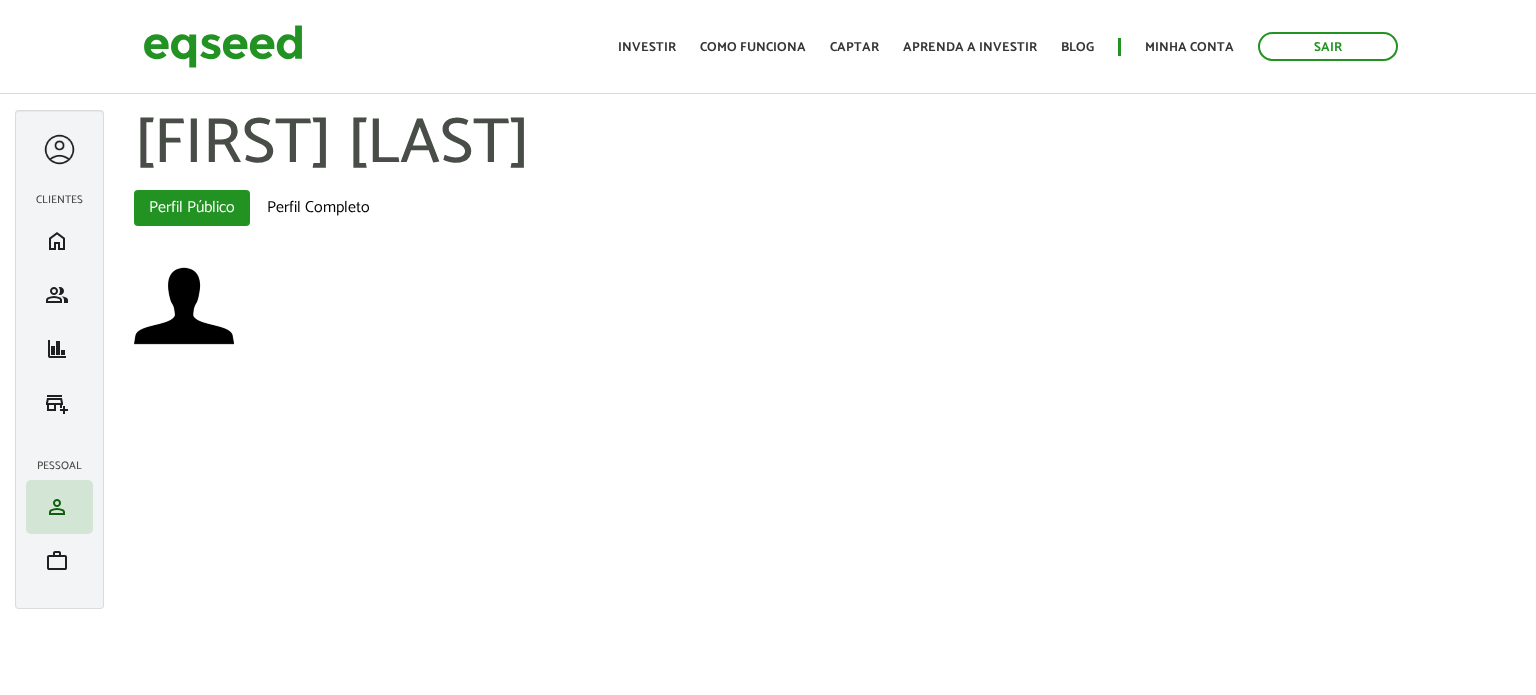 scroll, scrollTop: 0, scrollLeft: 0, axis: both 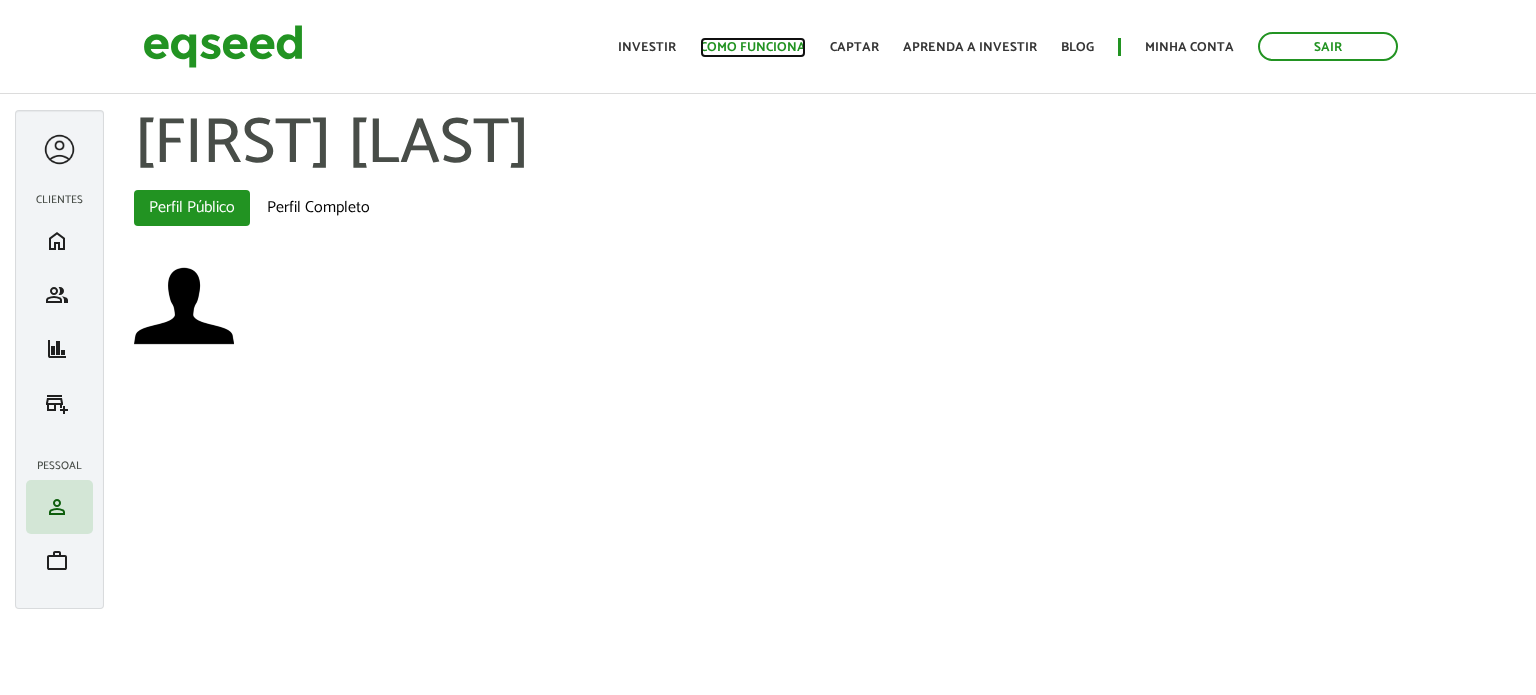 click on "Como funciona" at bounding box center [753, 47] 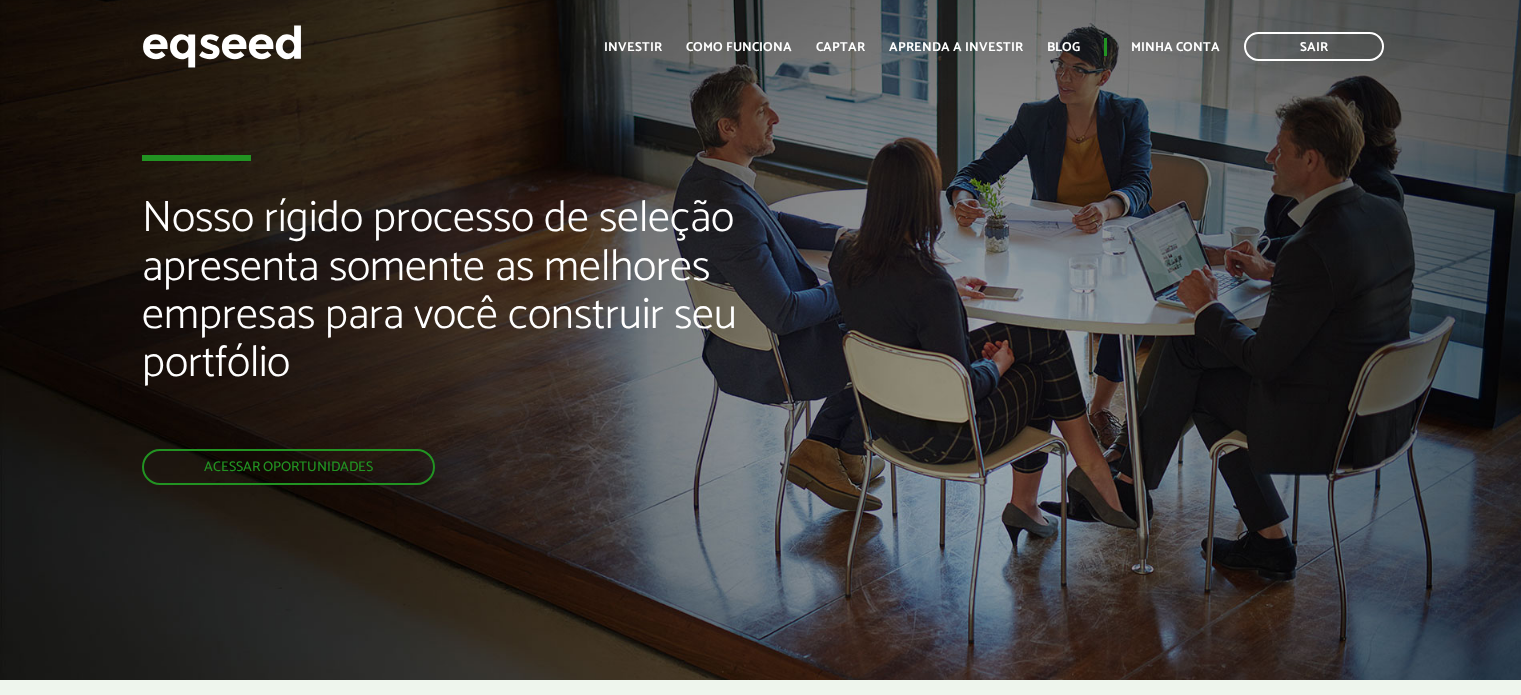 scroll, scrollTop: 0, scrollLeft: 0, axis: both 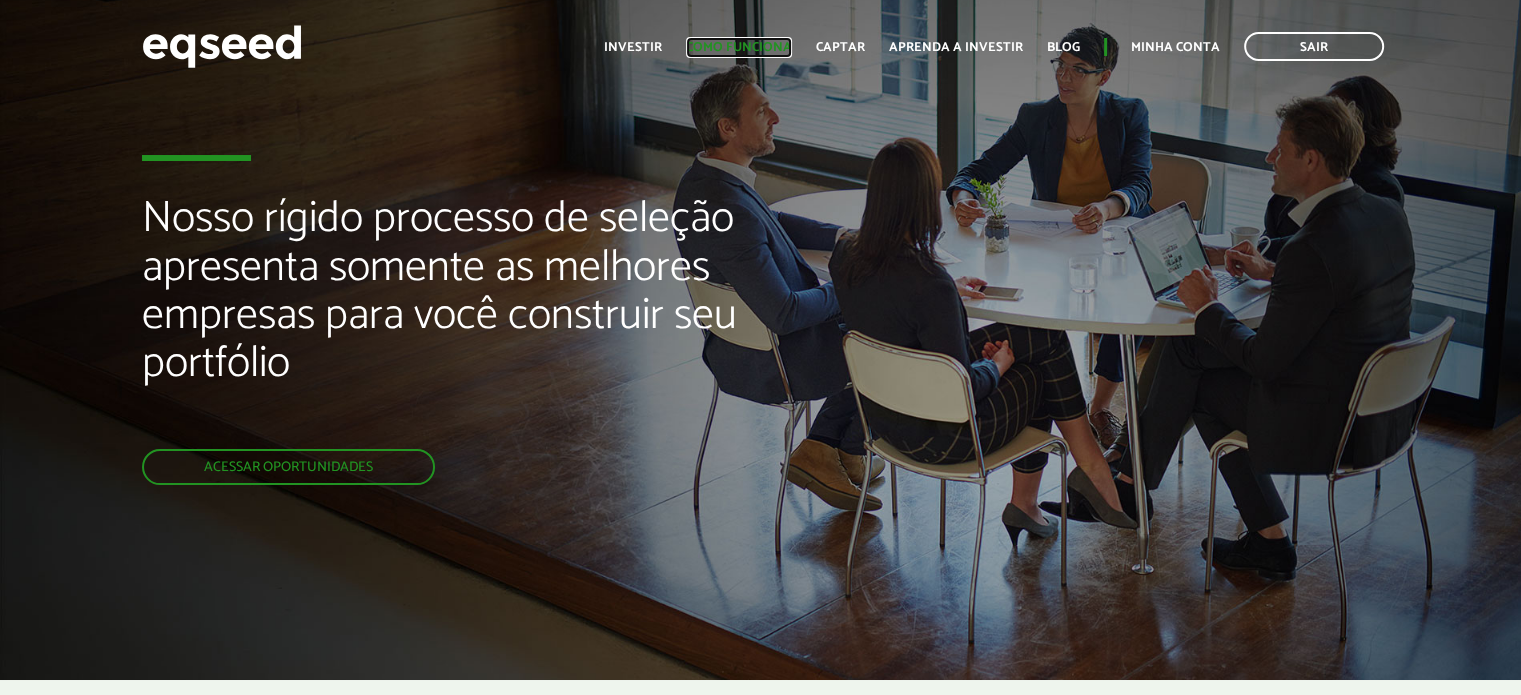click on "Como funciona" at bounding box center (739, 47) 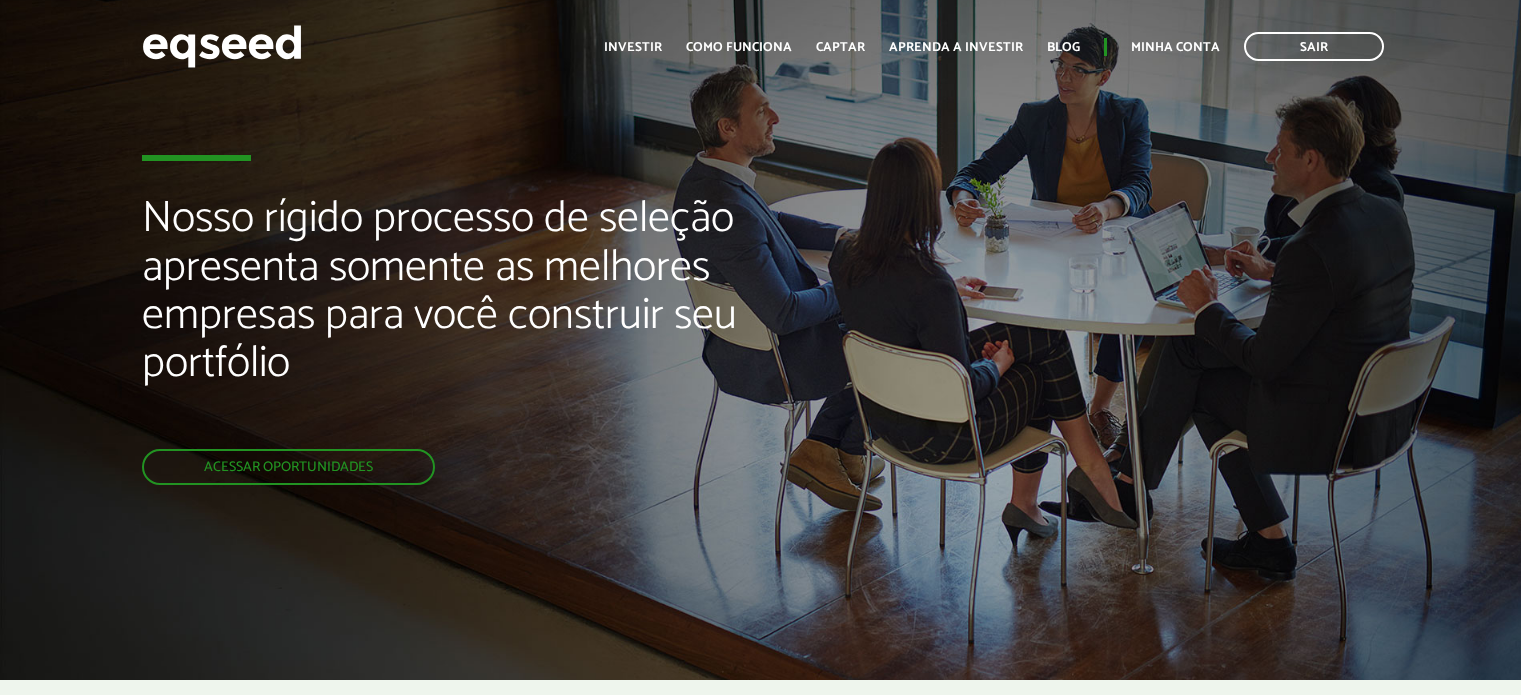 scroll, scrollTop: 0, scrollLeft: 0, axis: both 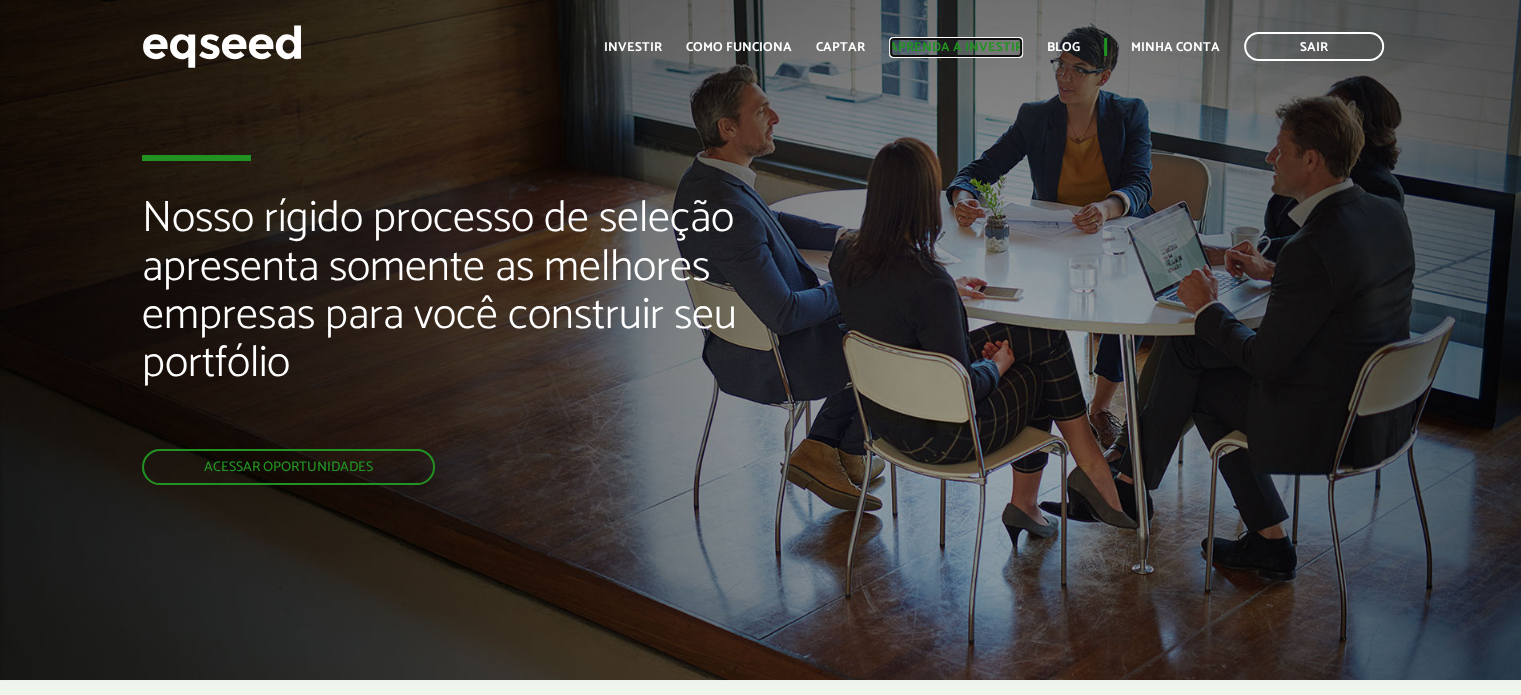 click on "Aprenda a investir" at bounding box center (956, 47) 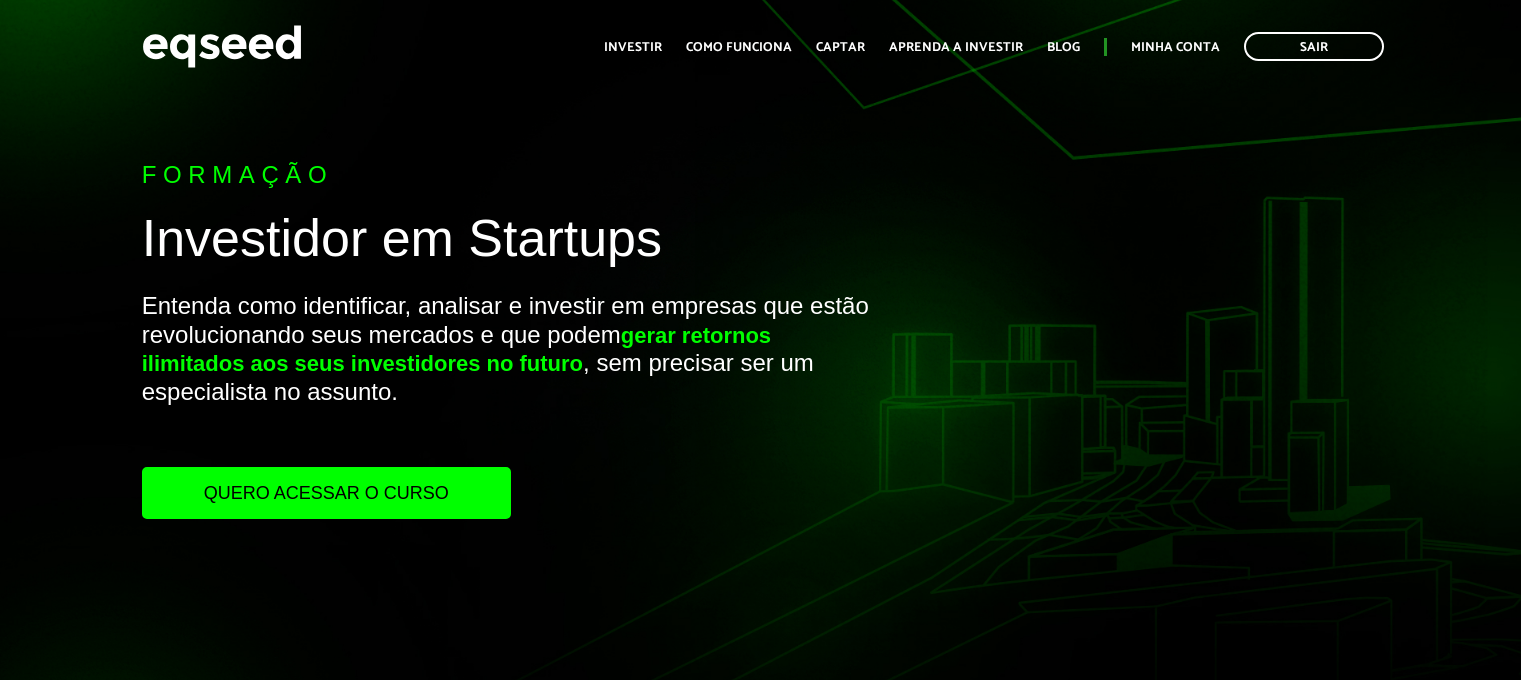 scroll, scrollTop: 0, scrollLeft: 0, axis: both 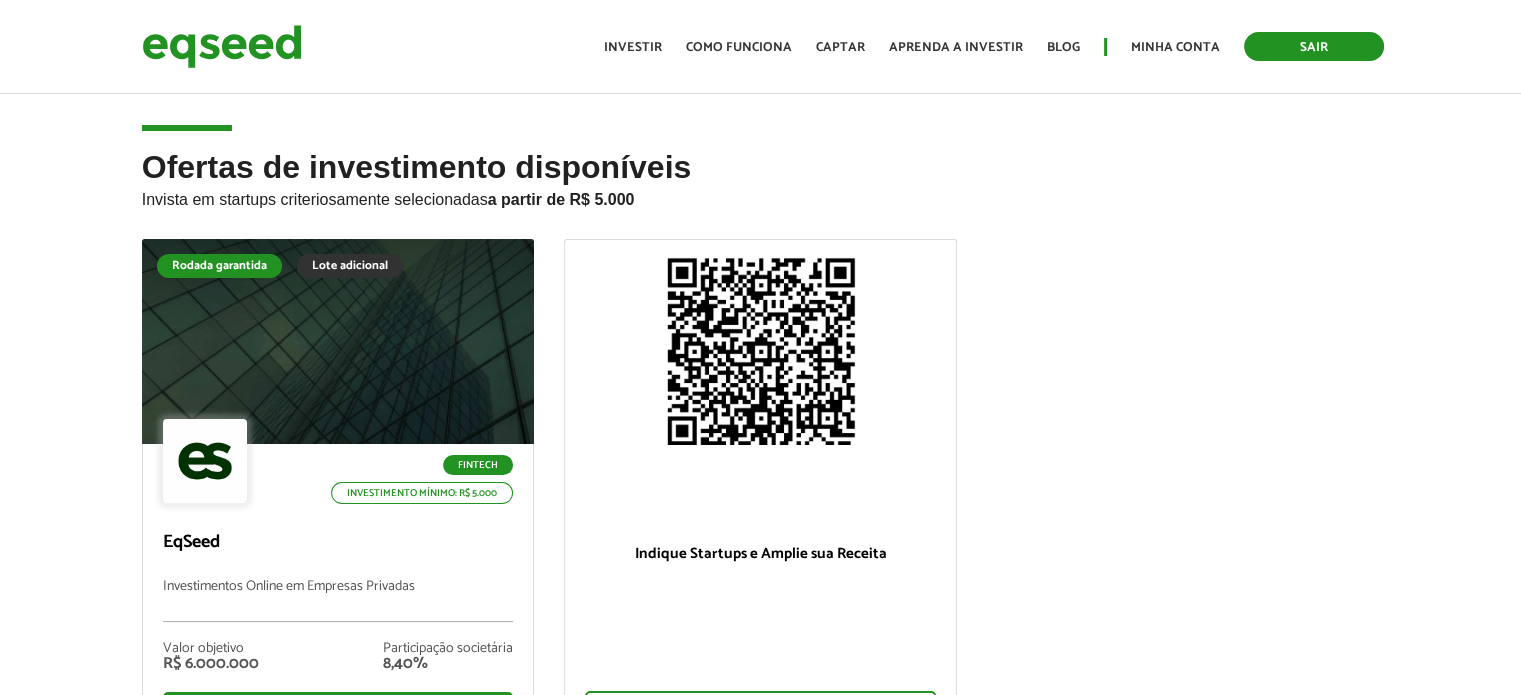 click on "Sair" at bounding box center (1314, 46) 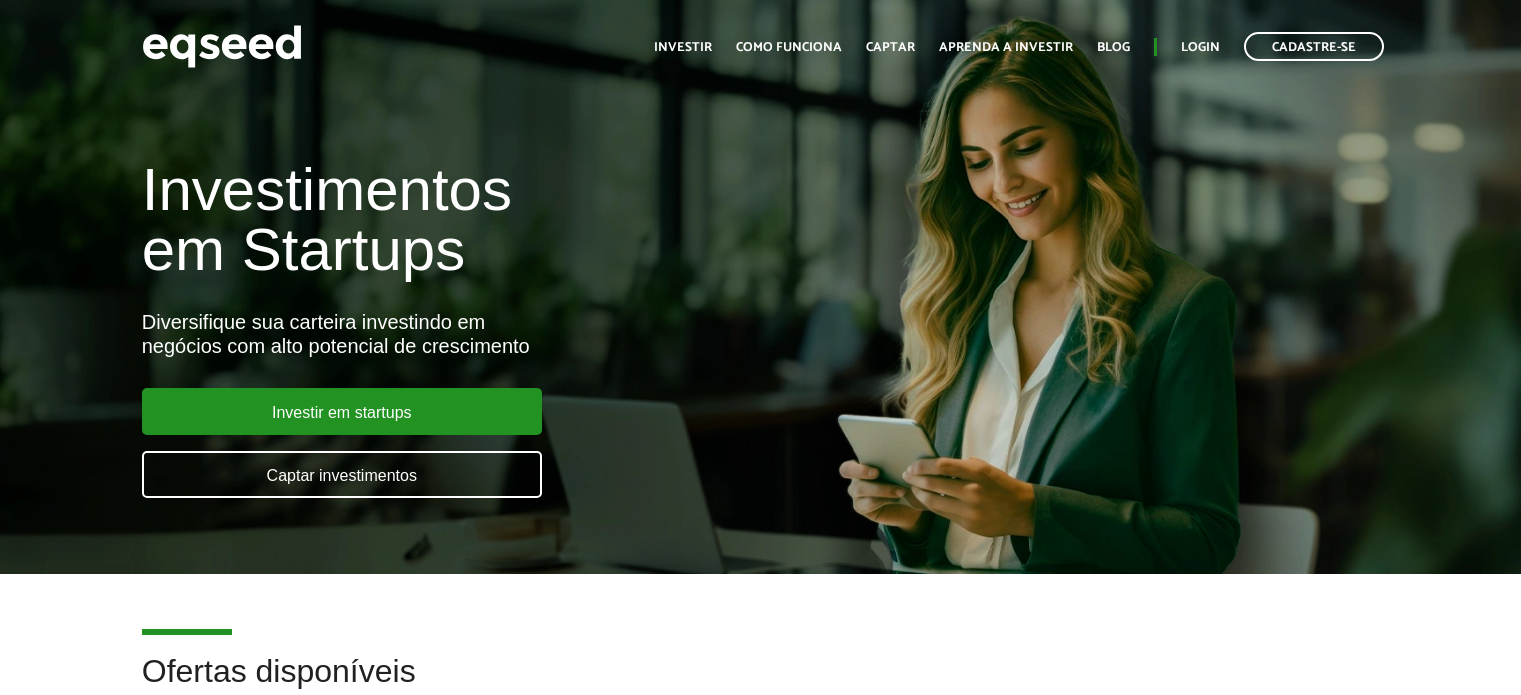 scroll, scrollTop: 0, scrollLeft: 0, axis: both 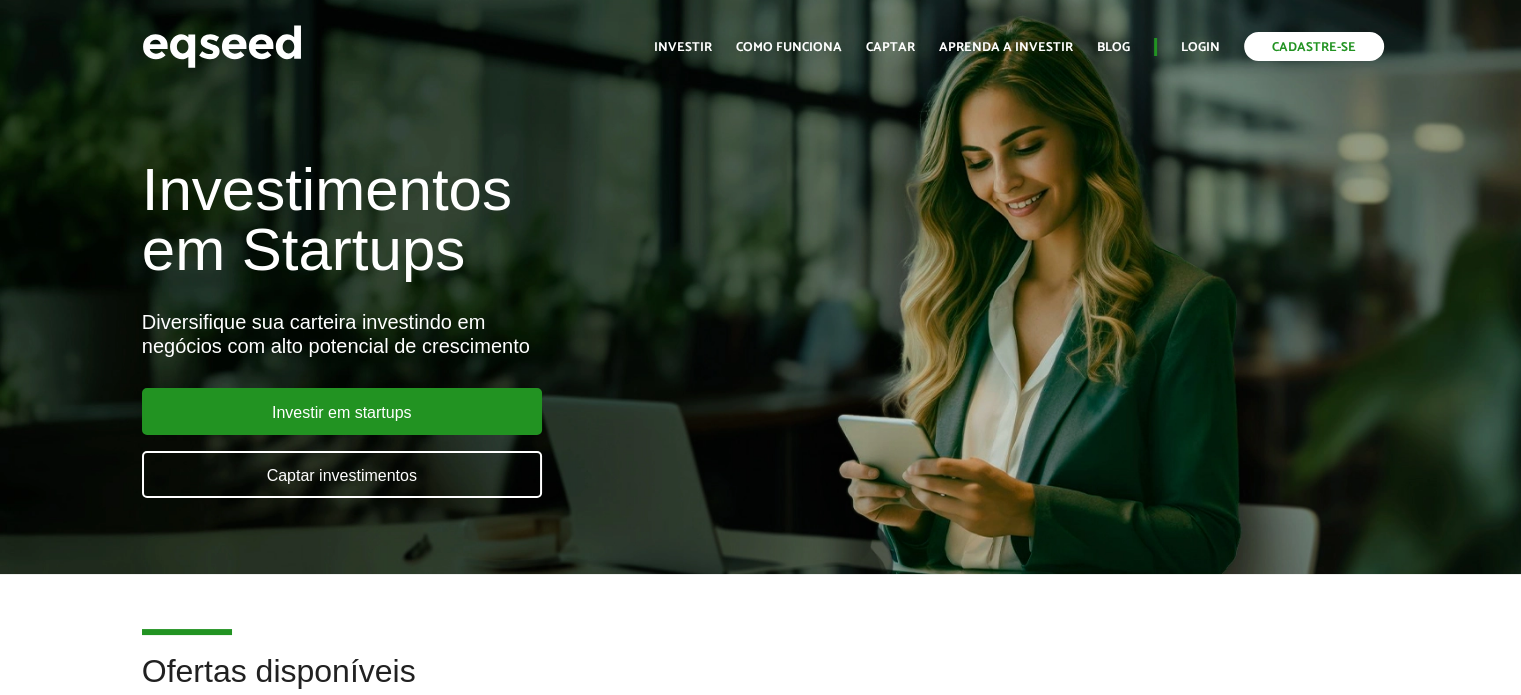 click on "Cadastre-se" at bounding box center [1314, 46] 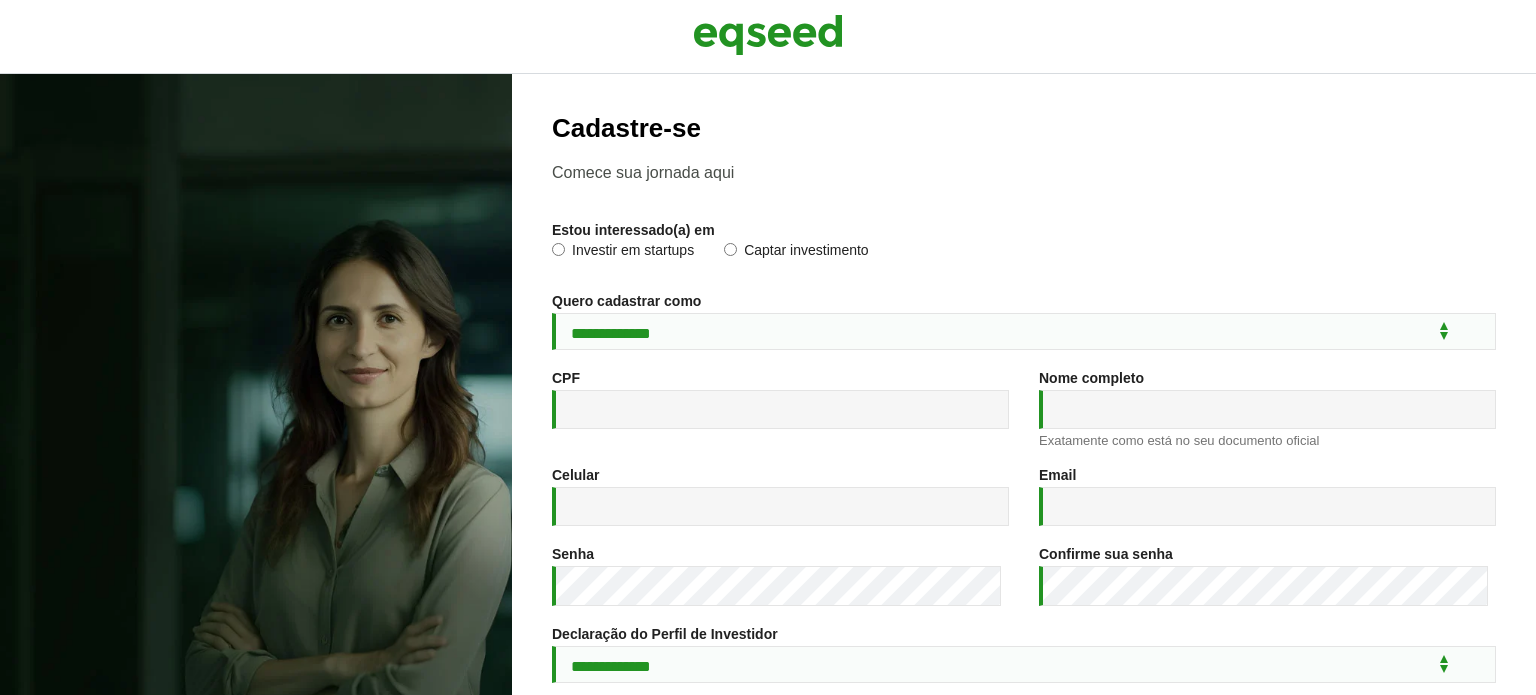 scroll, scrollTop: 0, scrollLeft: 0, axis: both 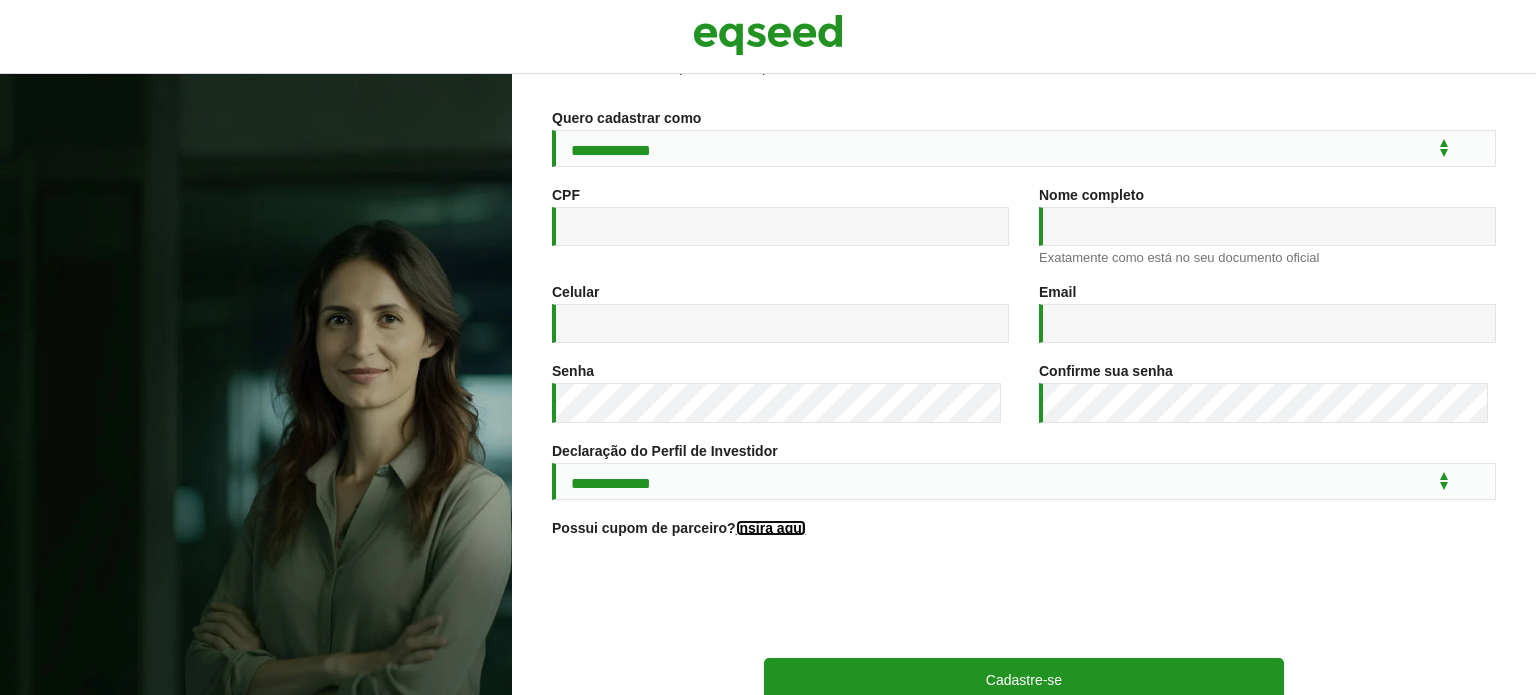 click on "Insira aqui" at bounding box center [771, 528] 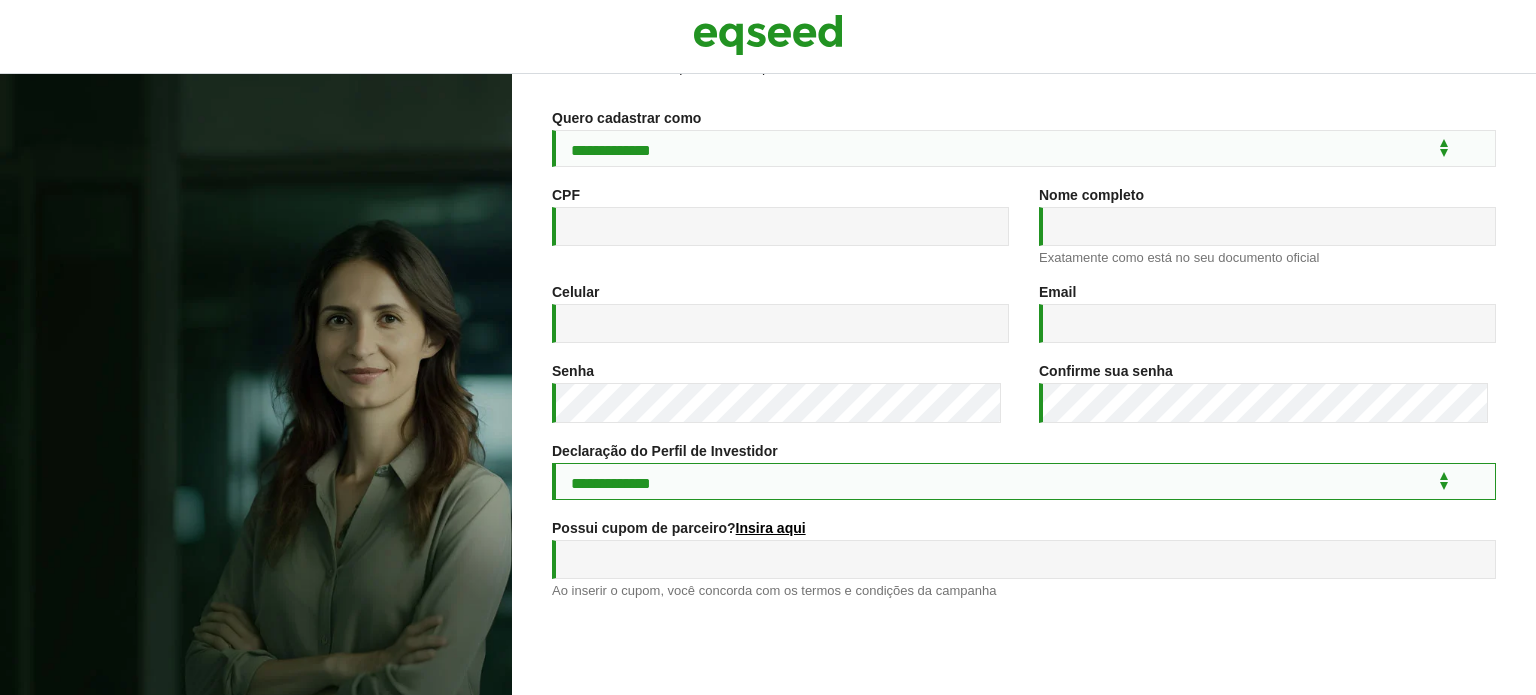 click on "**********" at bounding box center (1024, 481) 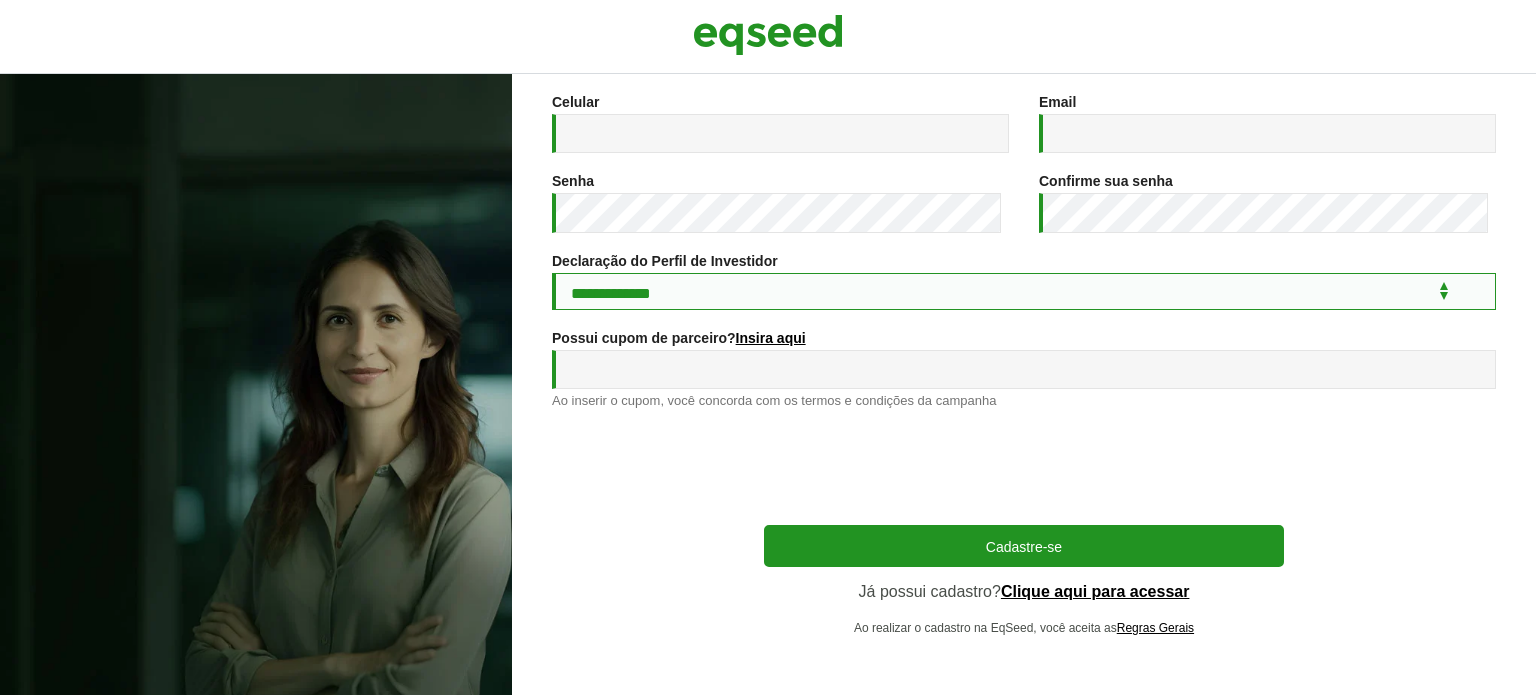 scroll, scrollTop: 0, scrollLeft: 0, axis: both 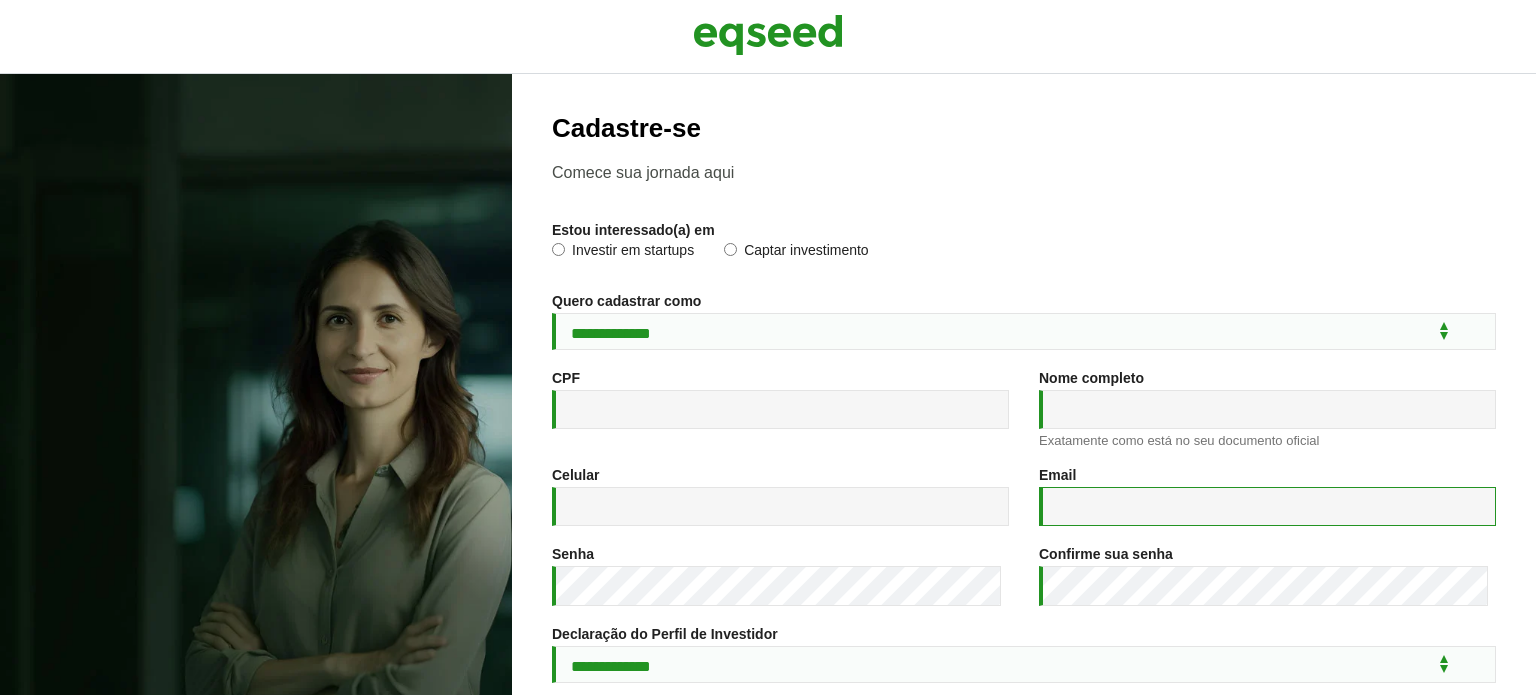 type on "**********" 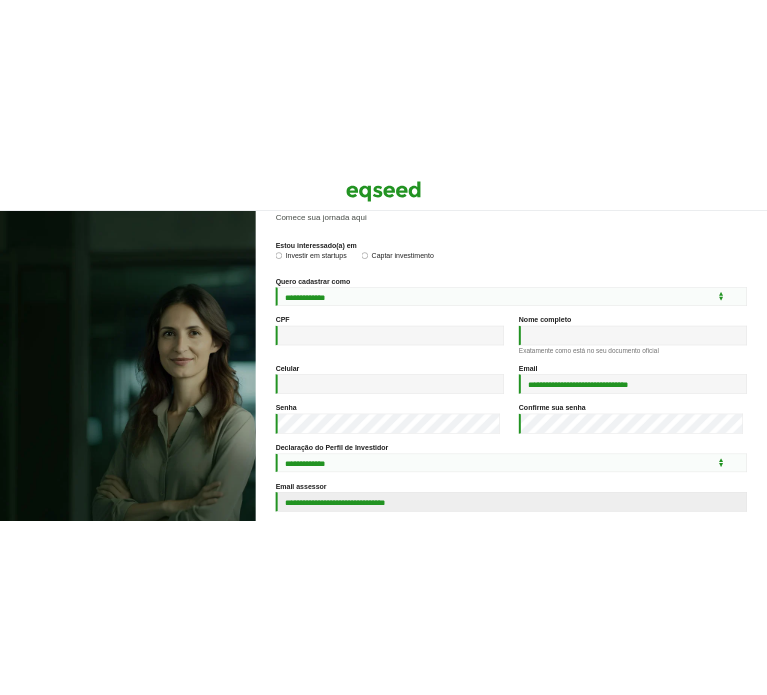 scroll, scrollTop: 0, scrollLeft: 0, axis: both 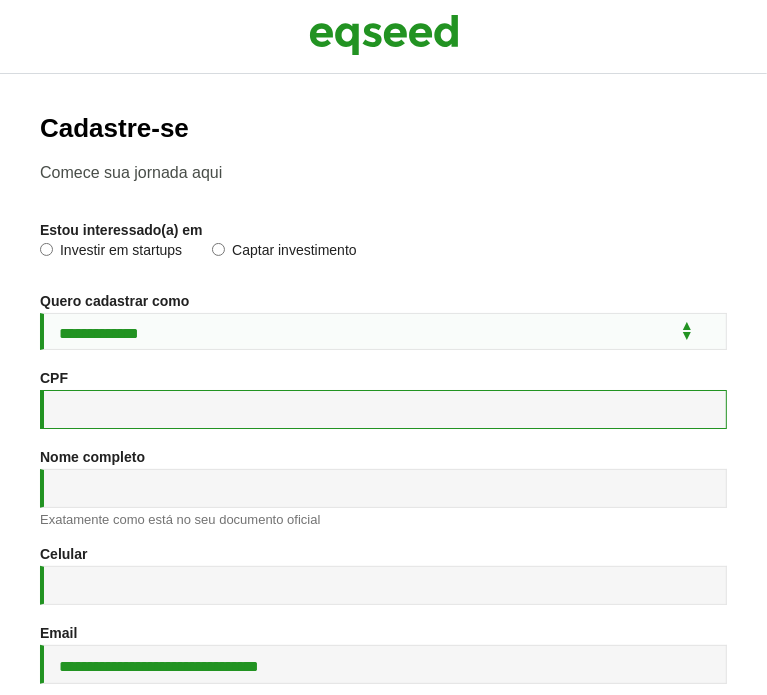 click on "CPF  *" at bounding box center [383, 409] 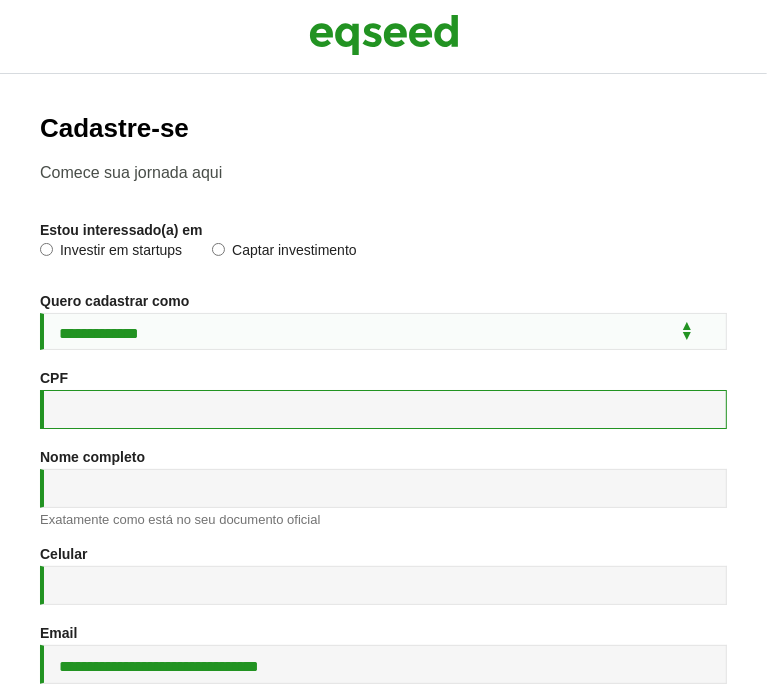 click on "CPF  *" at bounding box center [383, 409] 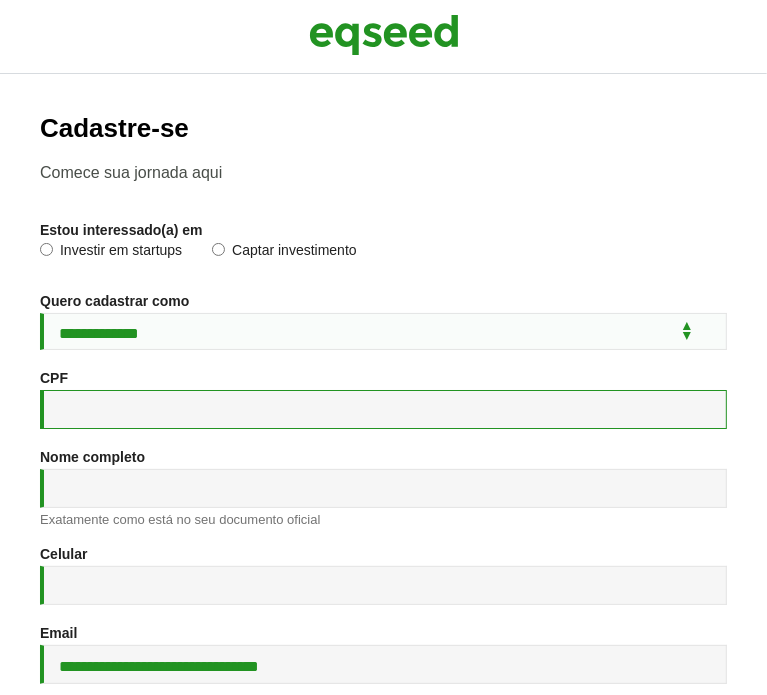 click on "CPF  *" at bounding box center (383, 409) 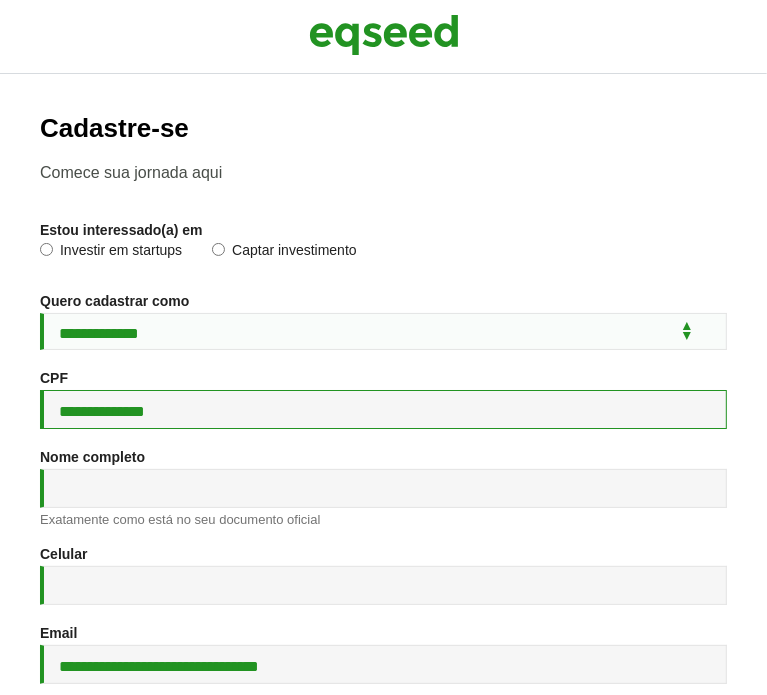 type on "**********" 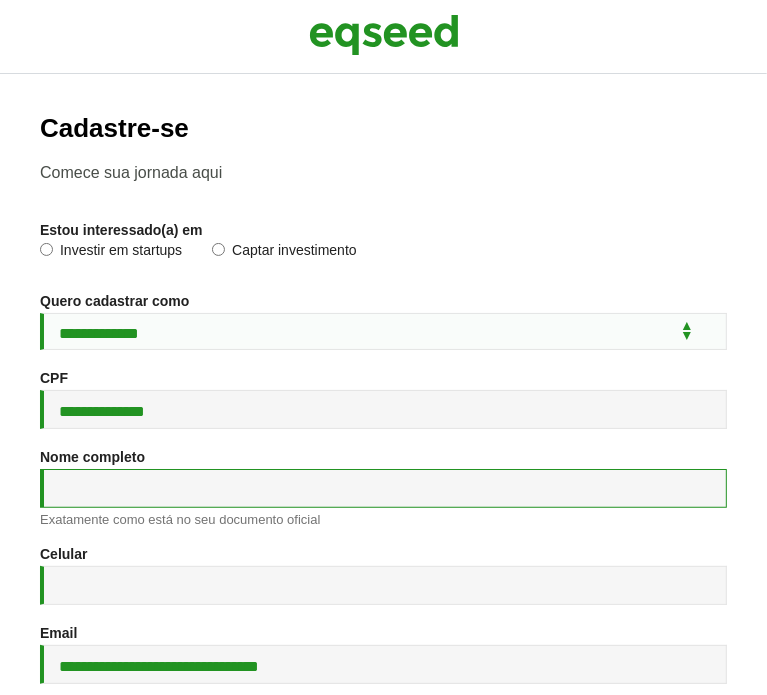 click on "Nome completo  *" at bounding box center [383, 488] 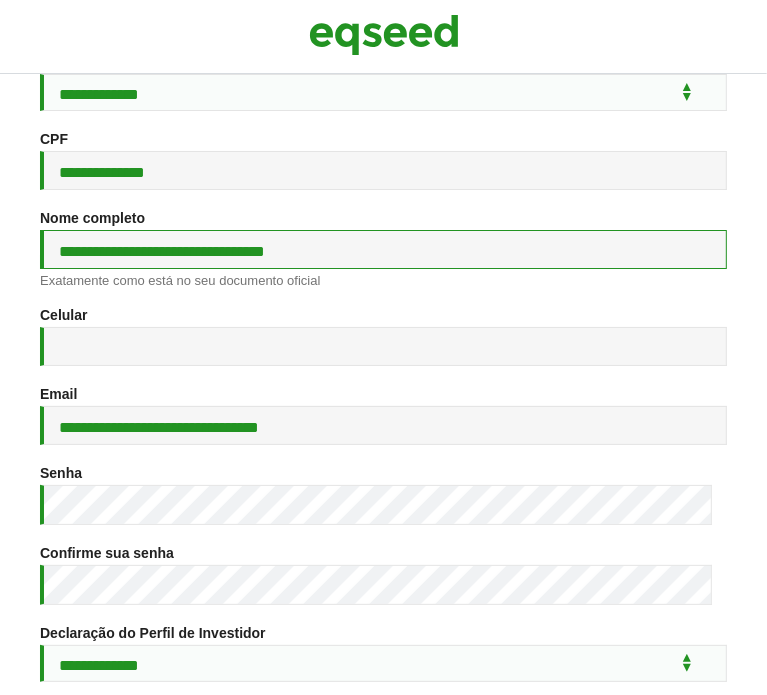 scroll, scrollTop: 240, scrollLeft: 0, axis: vertical 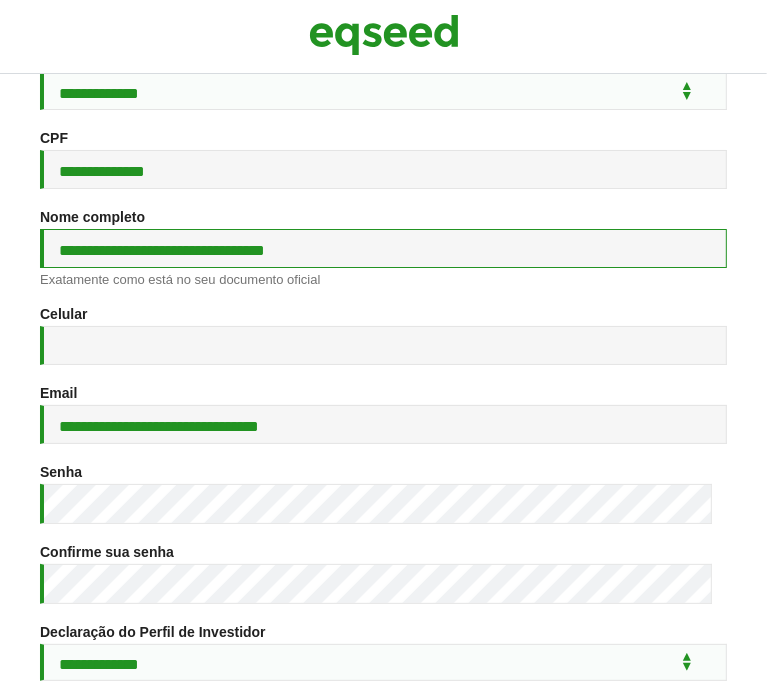 type on "**********" 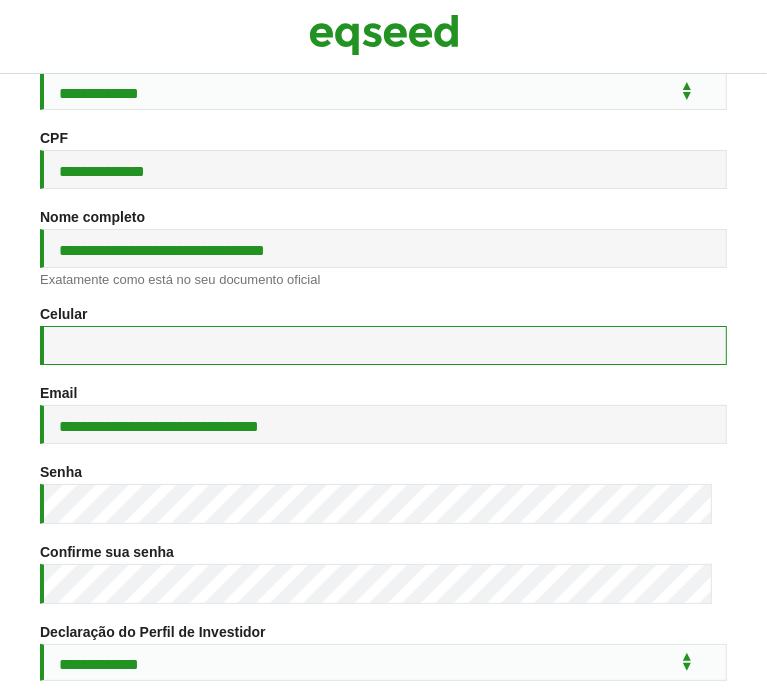click on "Celular  *" at bounding box center (383, 345) 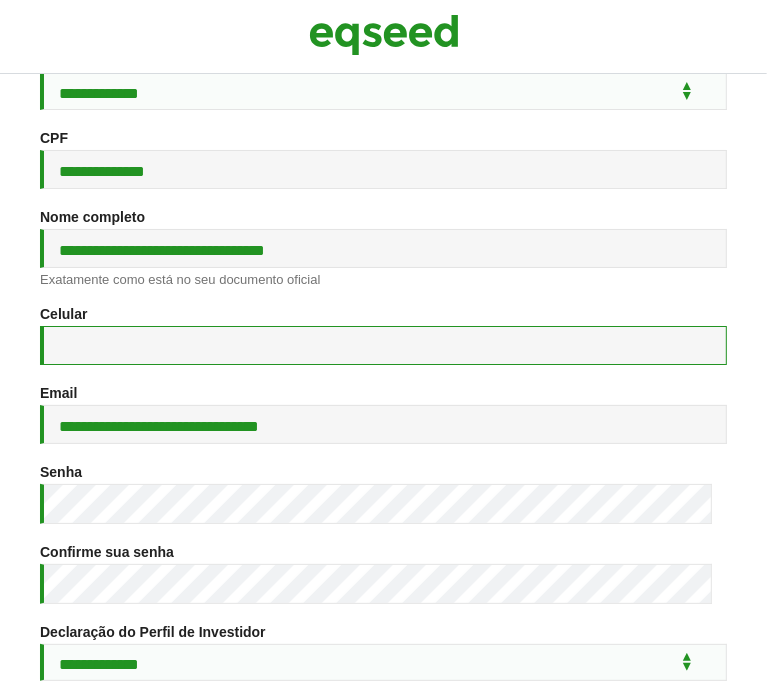 paste on "**********" 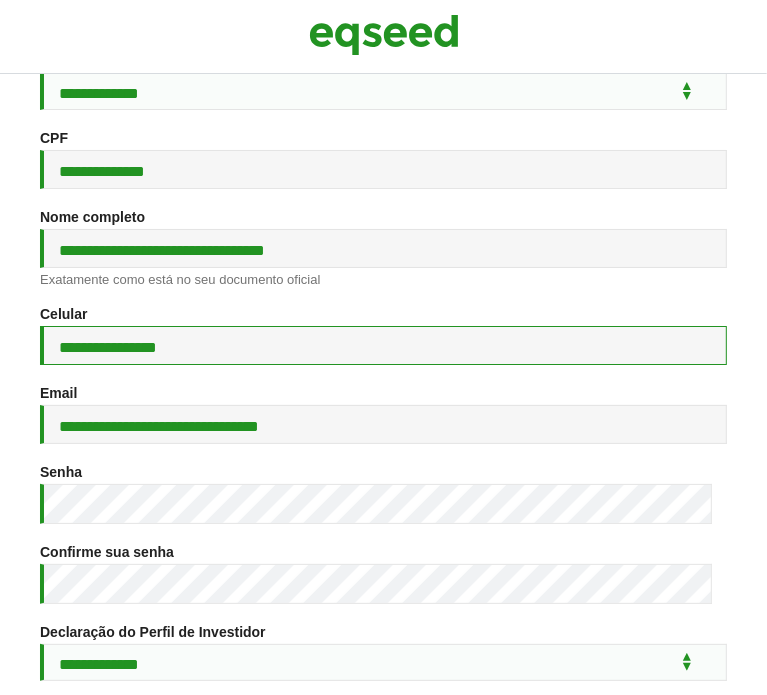 type on "**********" 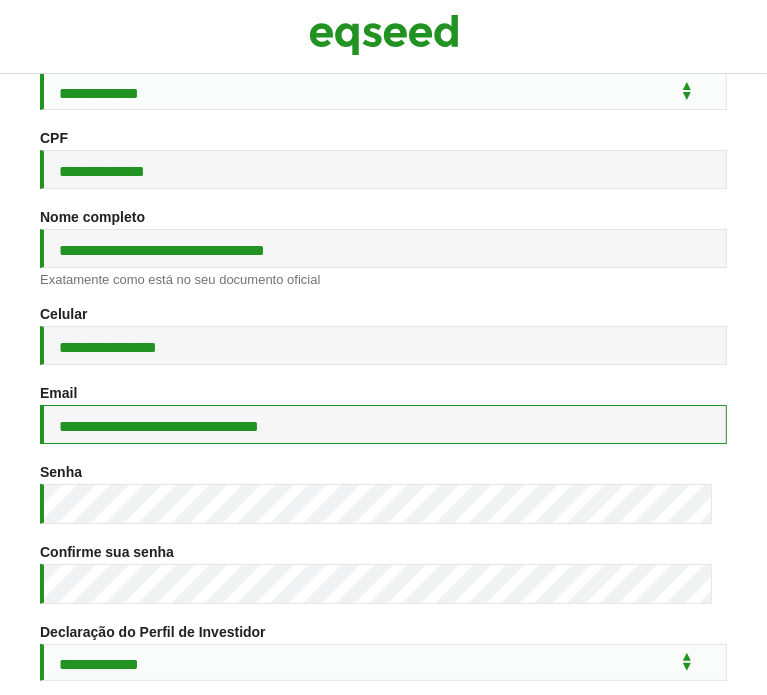 drag, startPoint x: 326, startPoint y: 440, endPoint x: 52, endPoint y: 431, distance: 274.14777 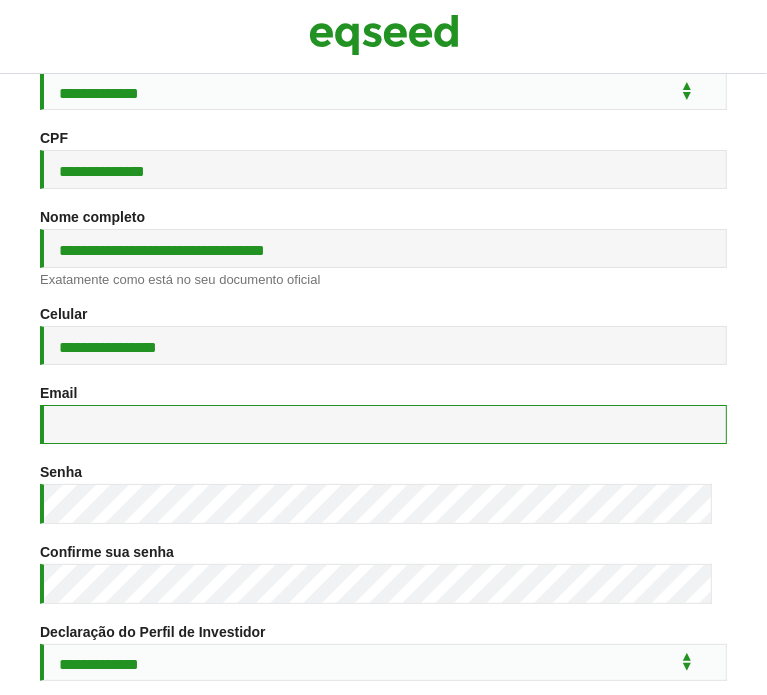 click on "Email  *" at bounding box center (383, 424) 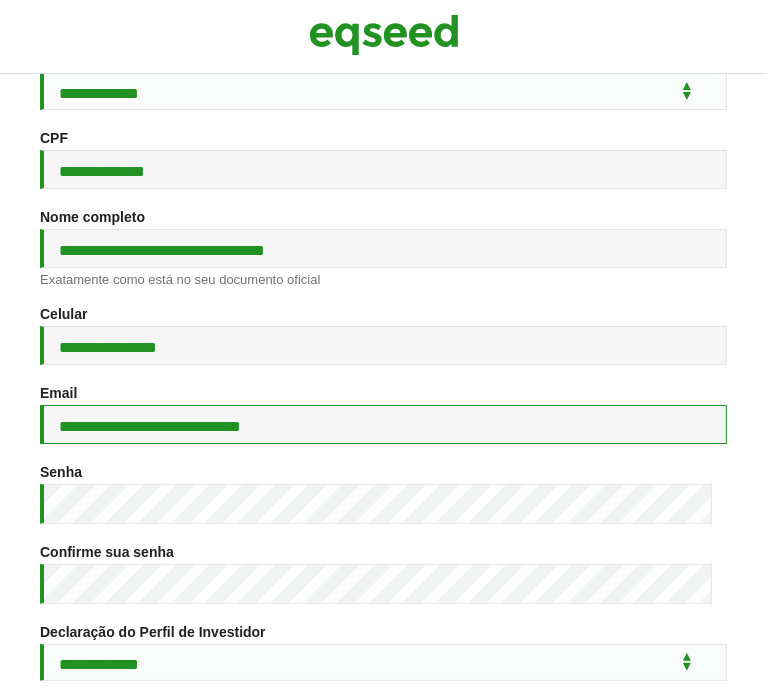 type on "**********" 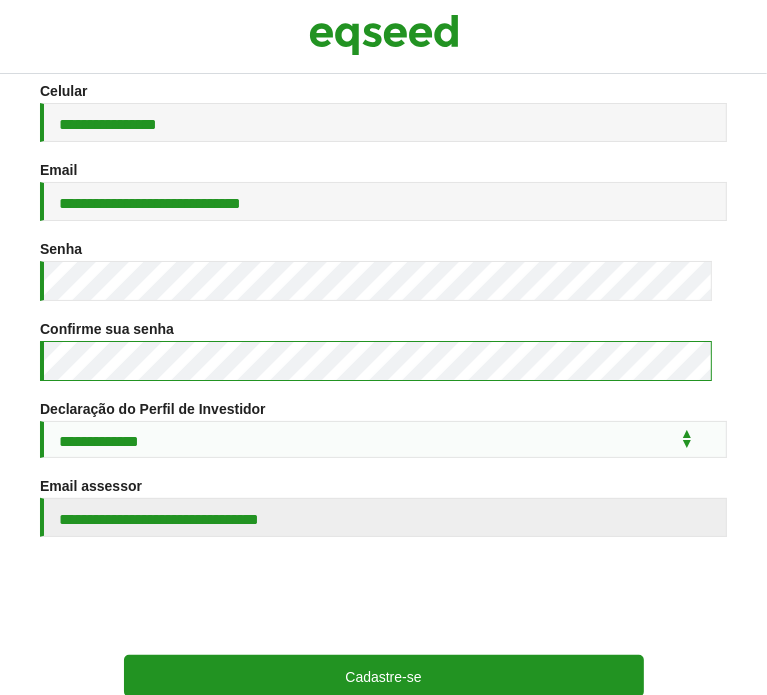 scroll, scrollTop: 511, scrollLeft: 0, axis: vertical 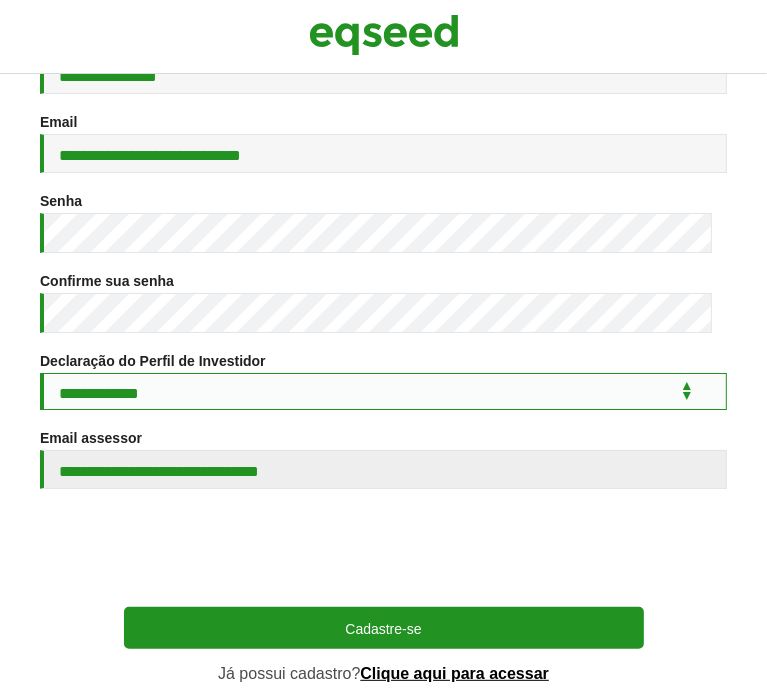 click on "**********" at bounding box center [383, 391] 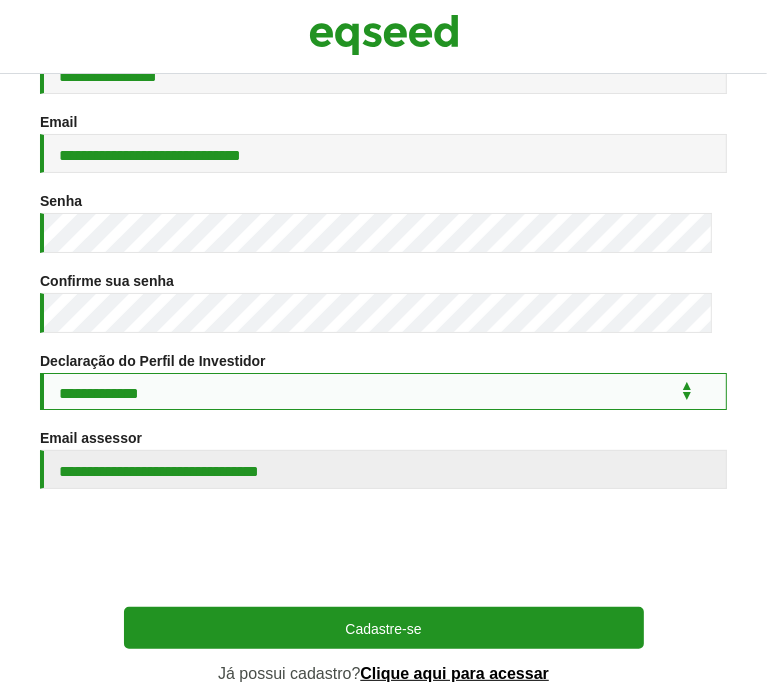 select on "***" 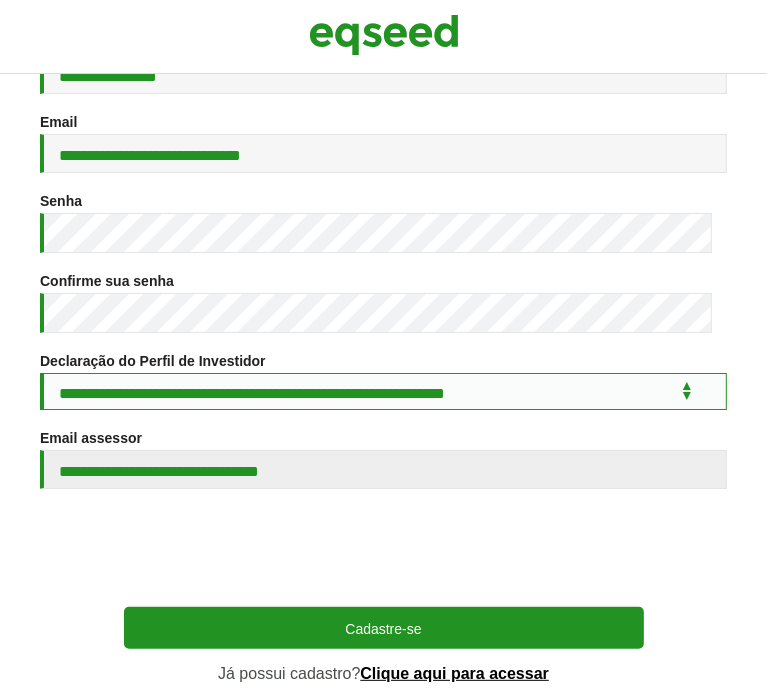 click on "**********" at bounding box center [383, 391] 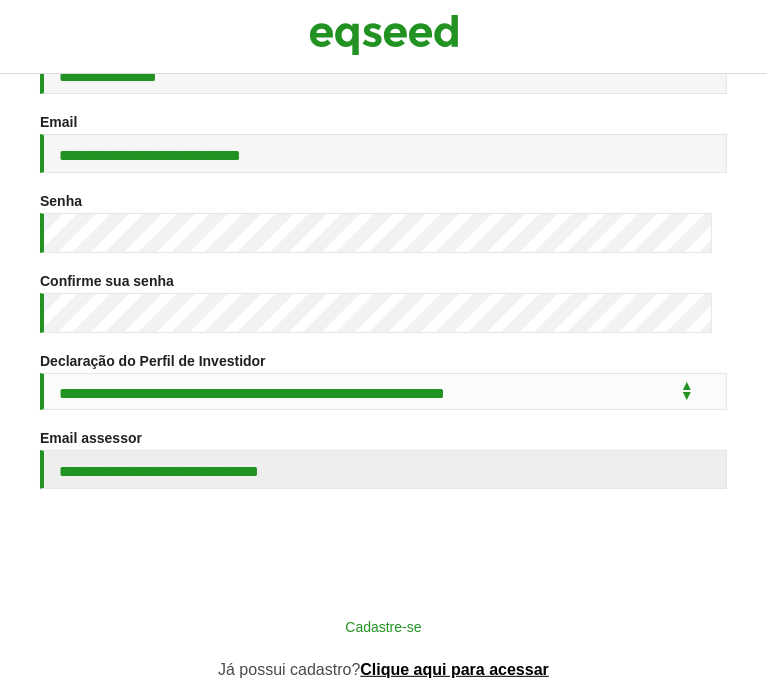 click on "Cadastre-se" at bounding box center (384, 626) 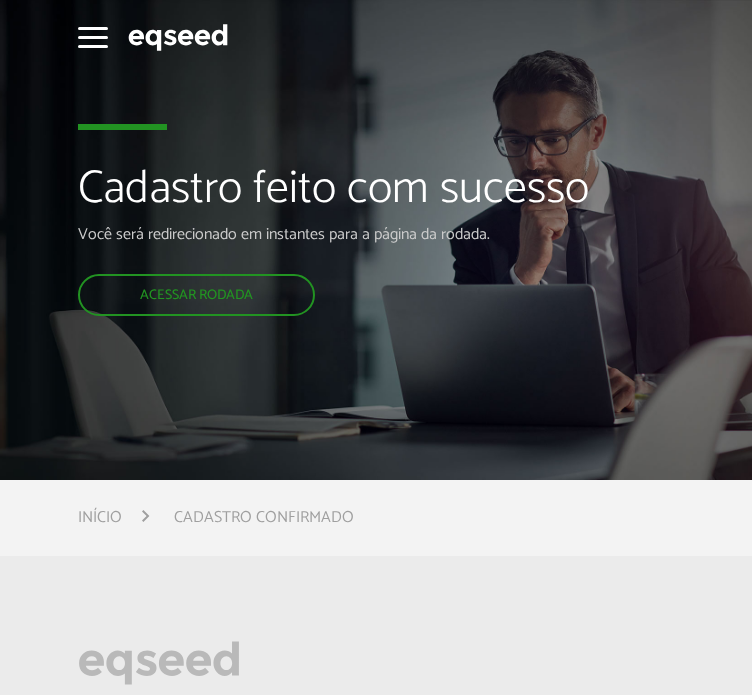 scroll, scrollTop: 0, scrollLeft: 0, axis: both 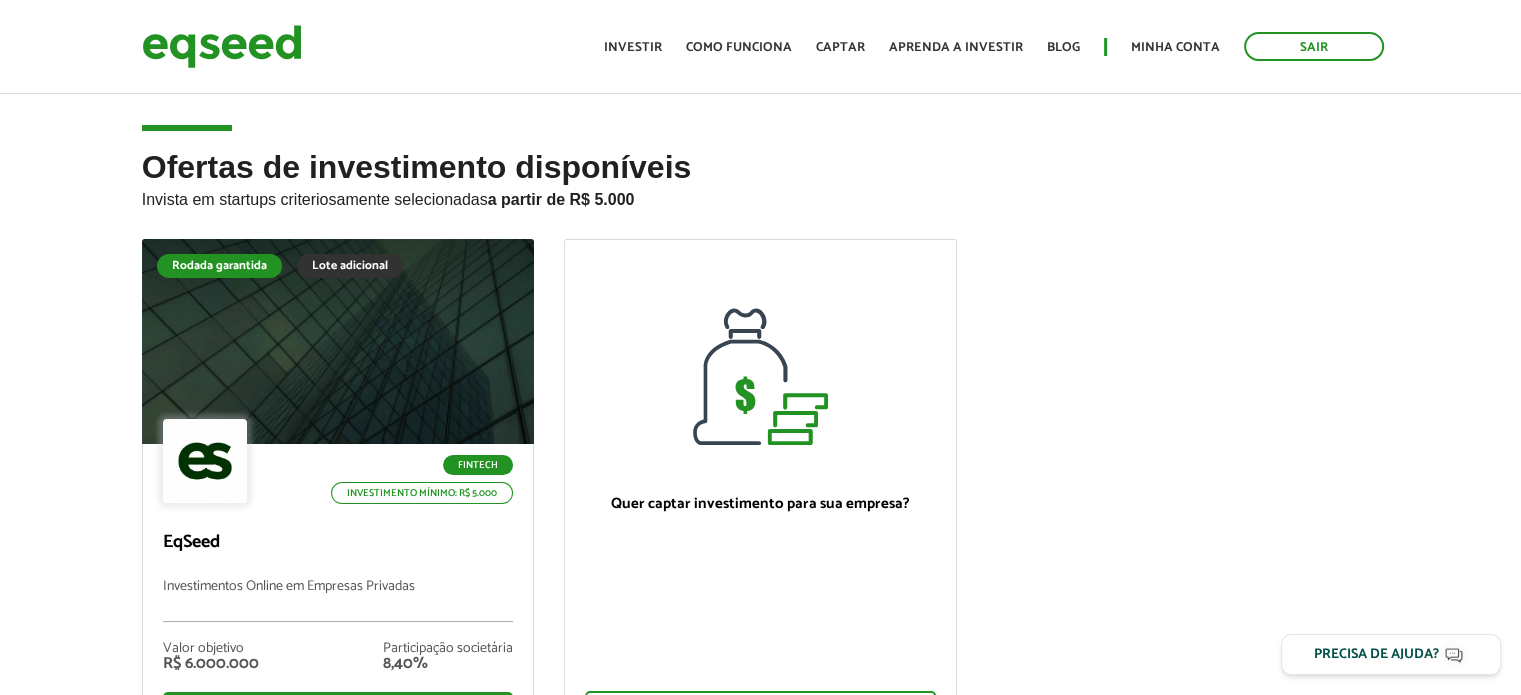 click on "Toggle navigation
Início
Investir
Como funciona
Captar
Aprenda a investir
Blog
Minha conta
Sair" at bounding box center [994, 46] 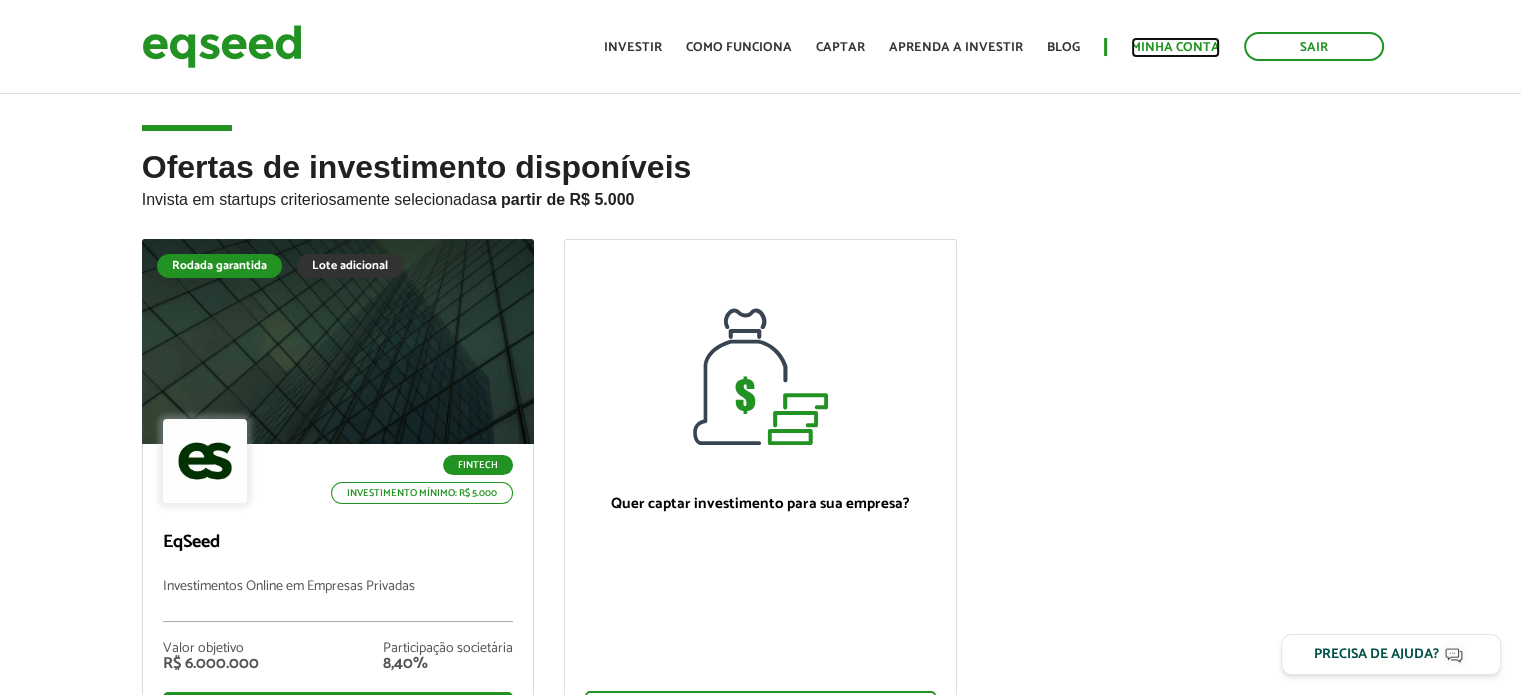 click on "Minha conta" at bounding box center [1175, 47] 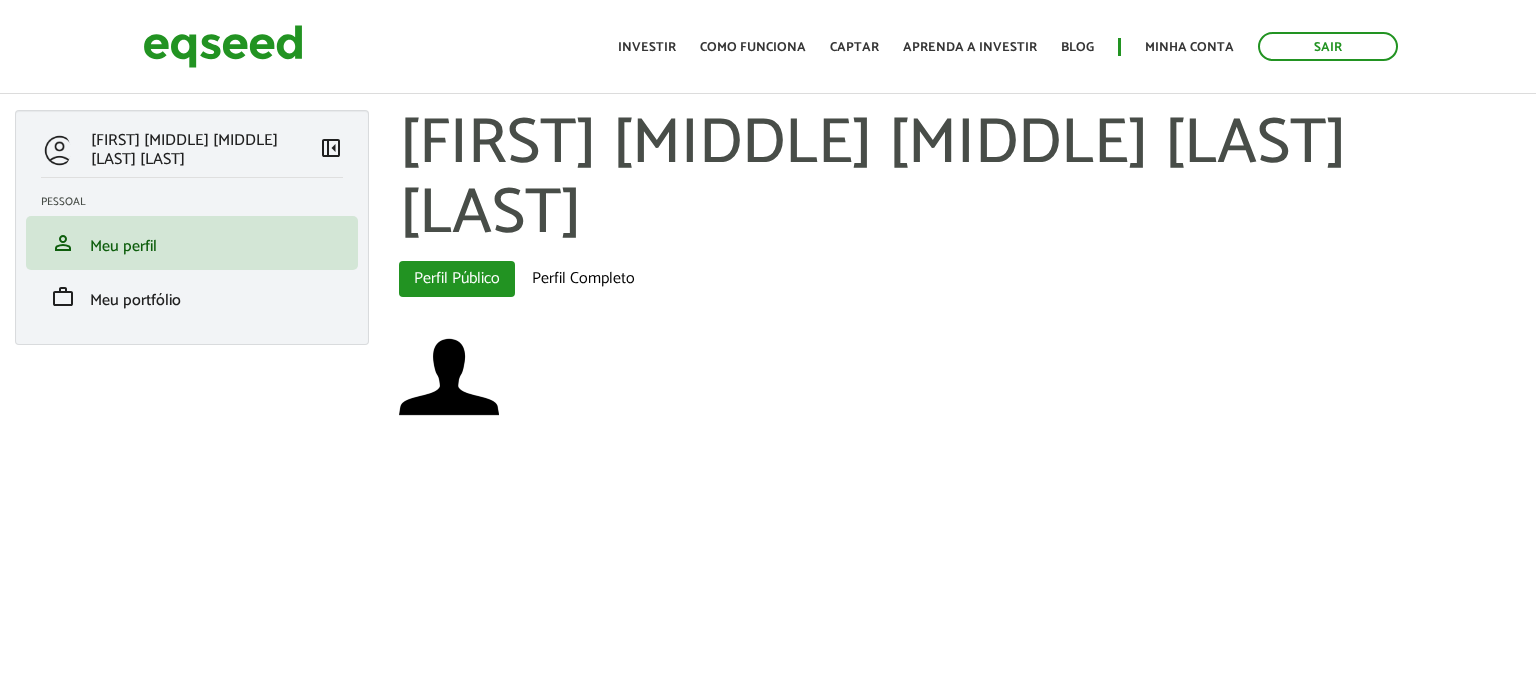 scroll, scrollTop: 0, scrollLeft: 0, axis: both 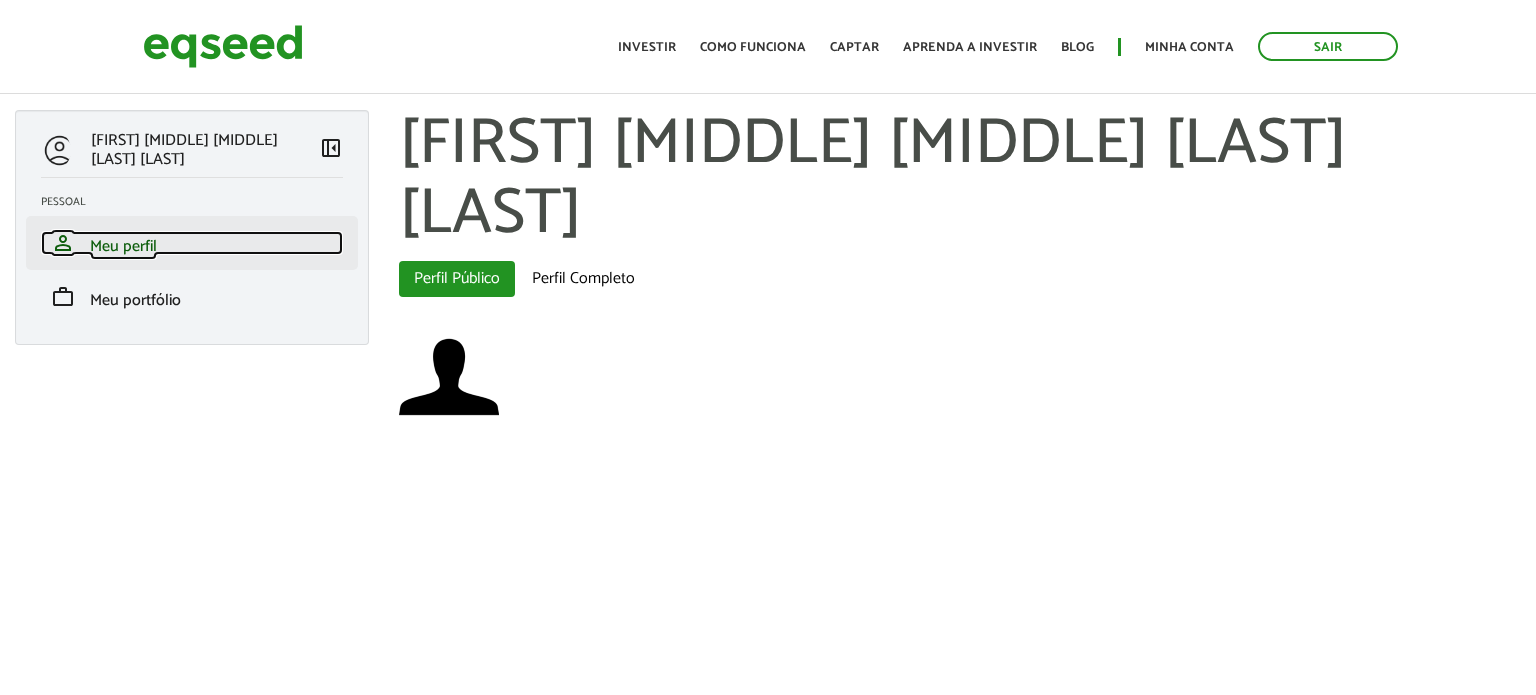 click on "person Meu perfil" at bounding box center [192, 243] 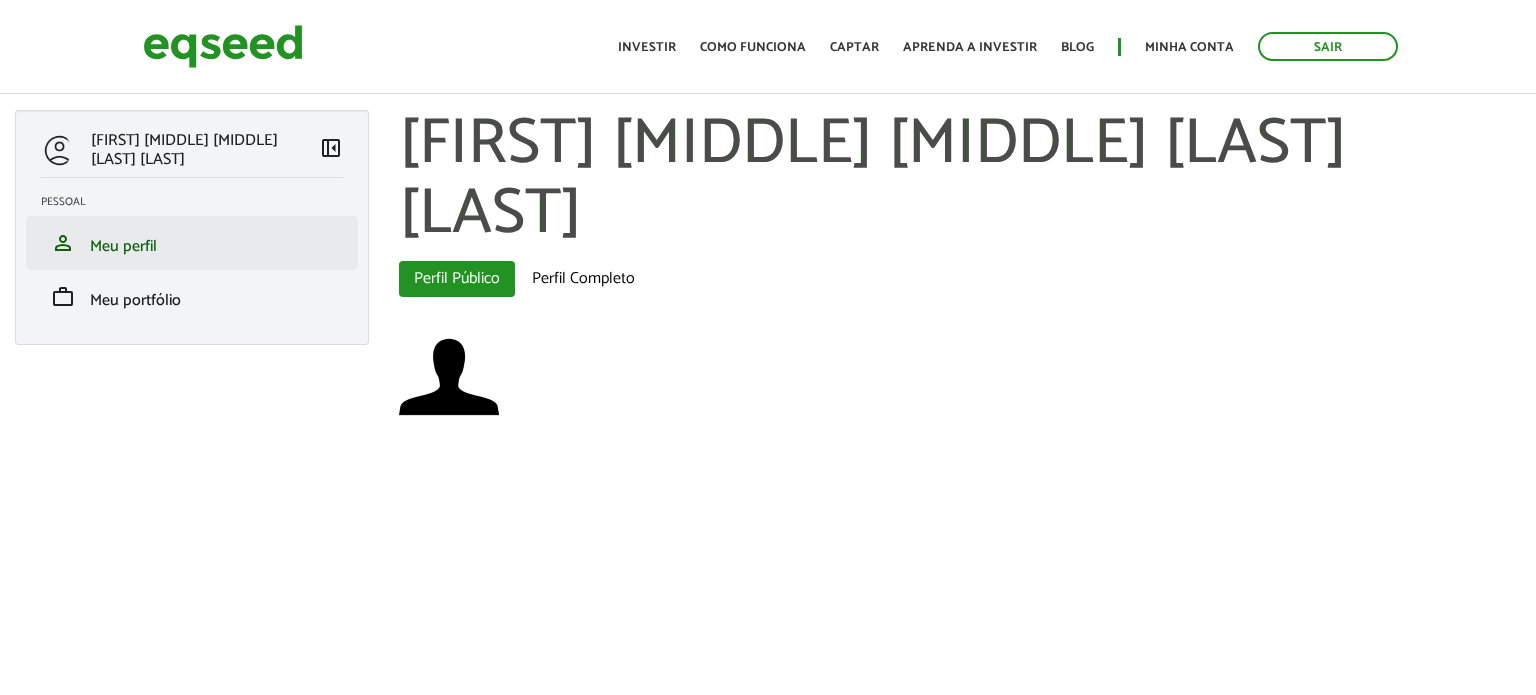 scroll, scrollTop: 0, scrollLeft: 0, axis: both 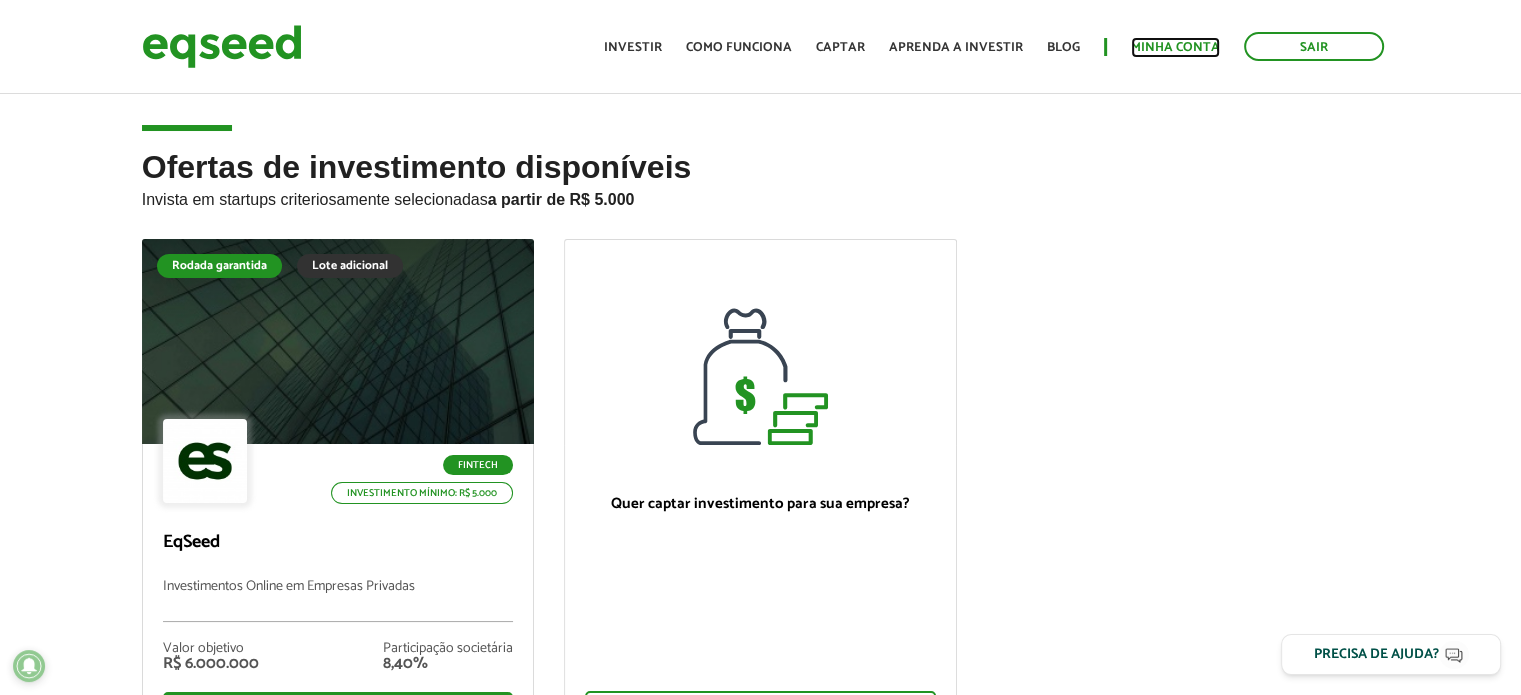 click on "Minha conta" at bounding box center [1175, 47] 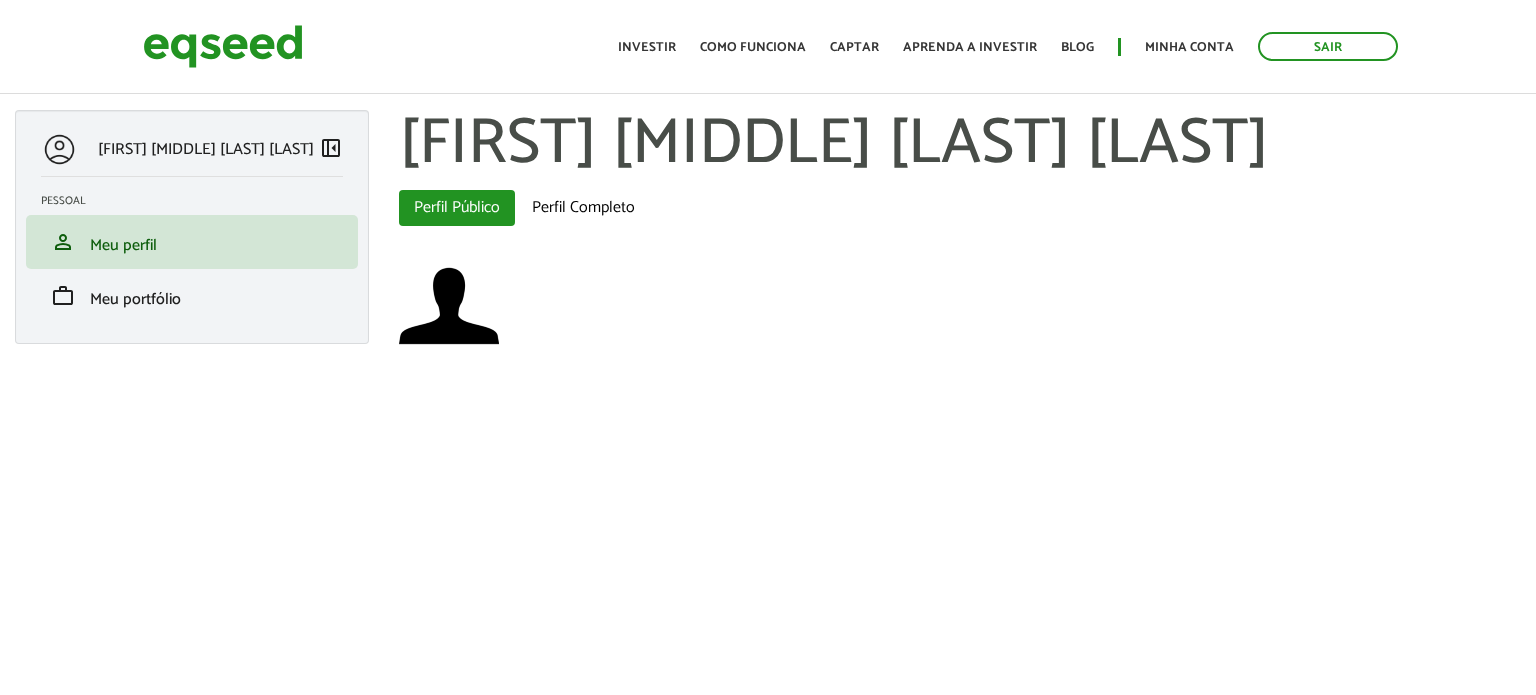 scroll, scrollTop: 0, scrollLeft: 0, axis: both 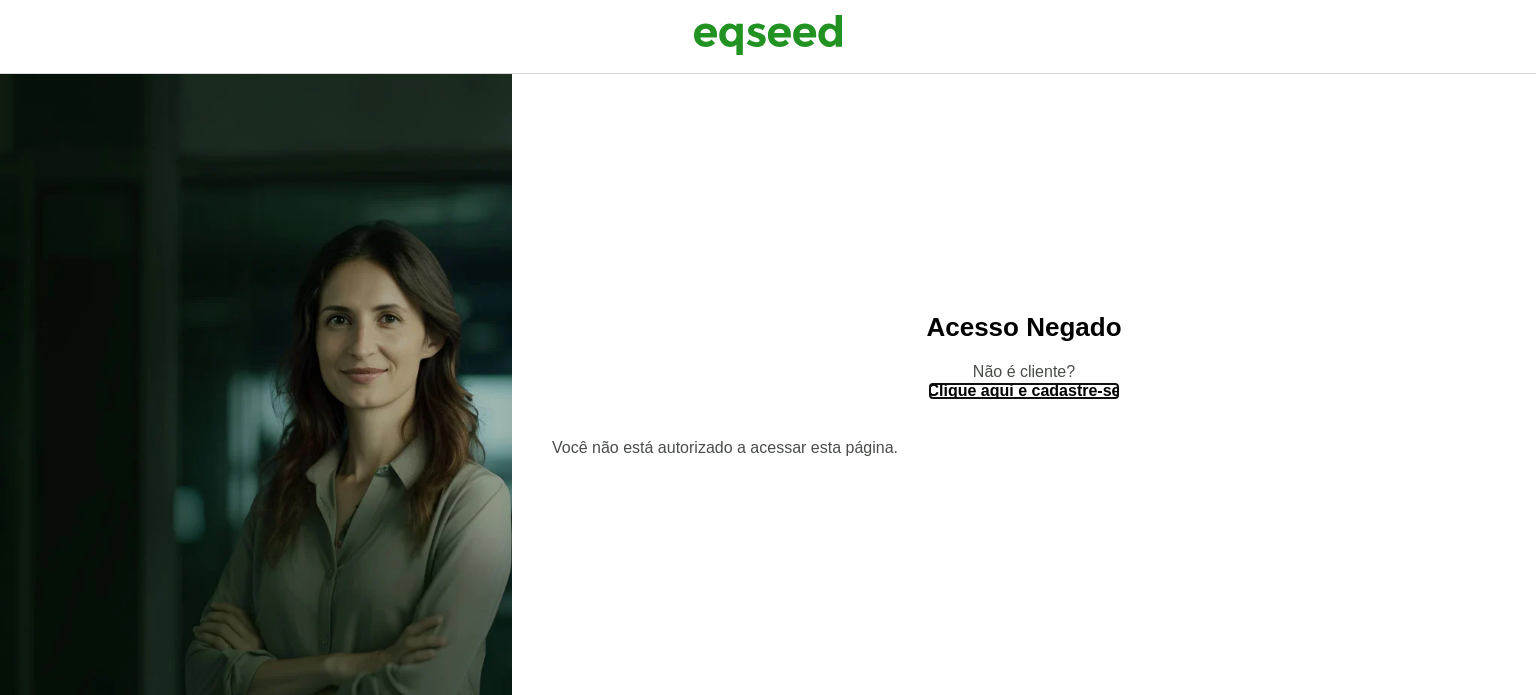 click on "Clique aqui e cadastre-se" at bounding box center (1024, 391) 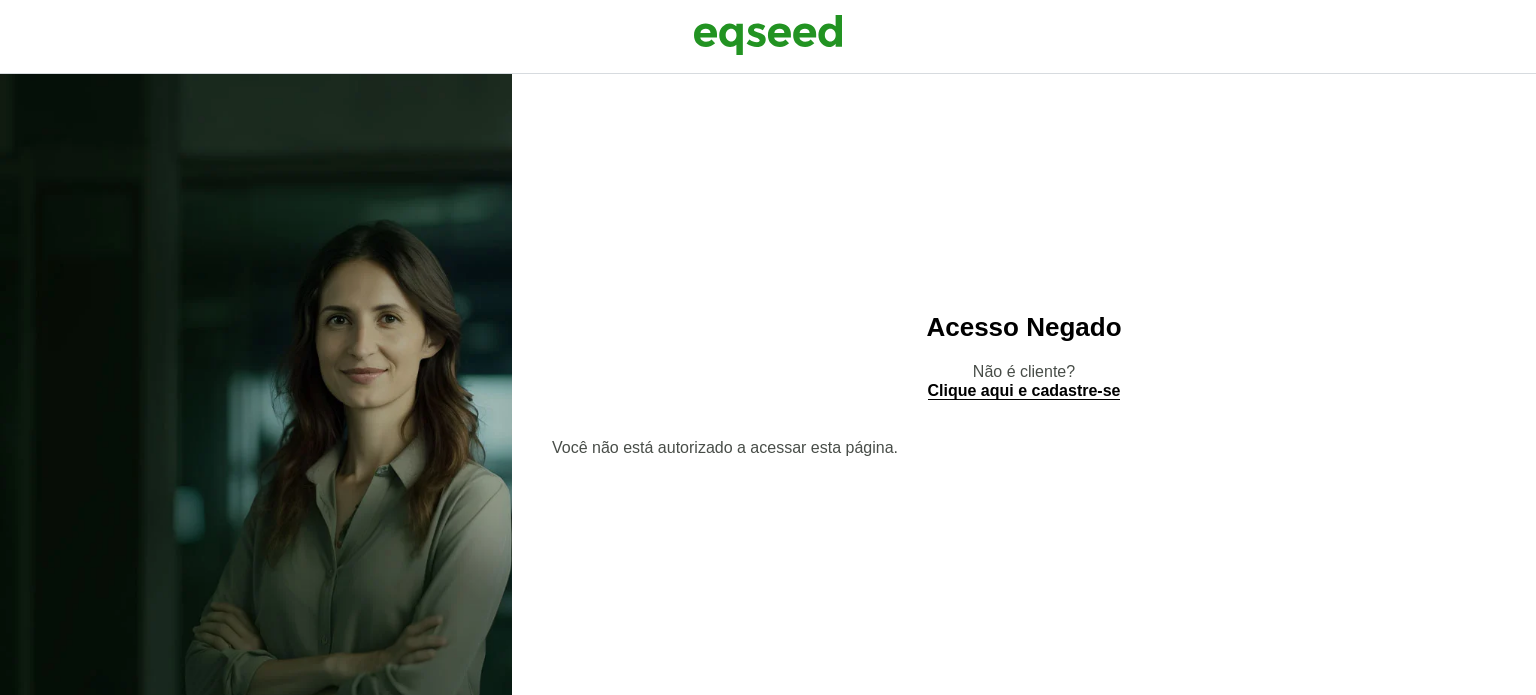 scroll, scrollTop: 0, scrollLeft: 0, axis: both 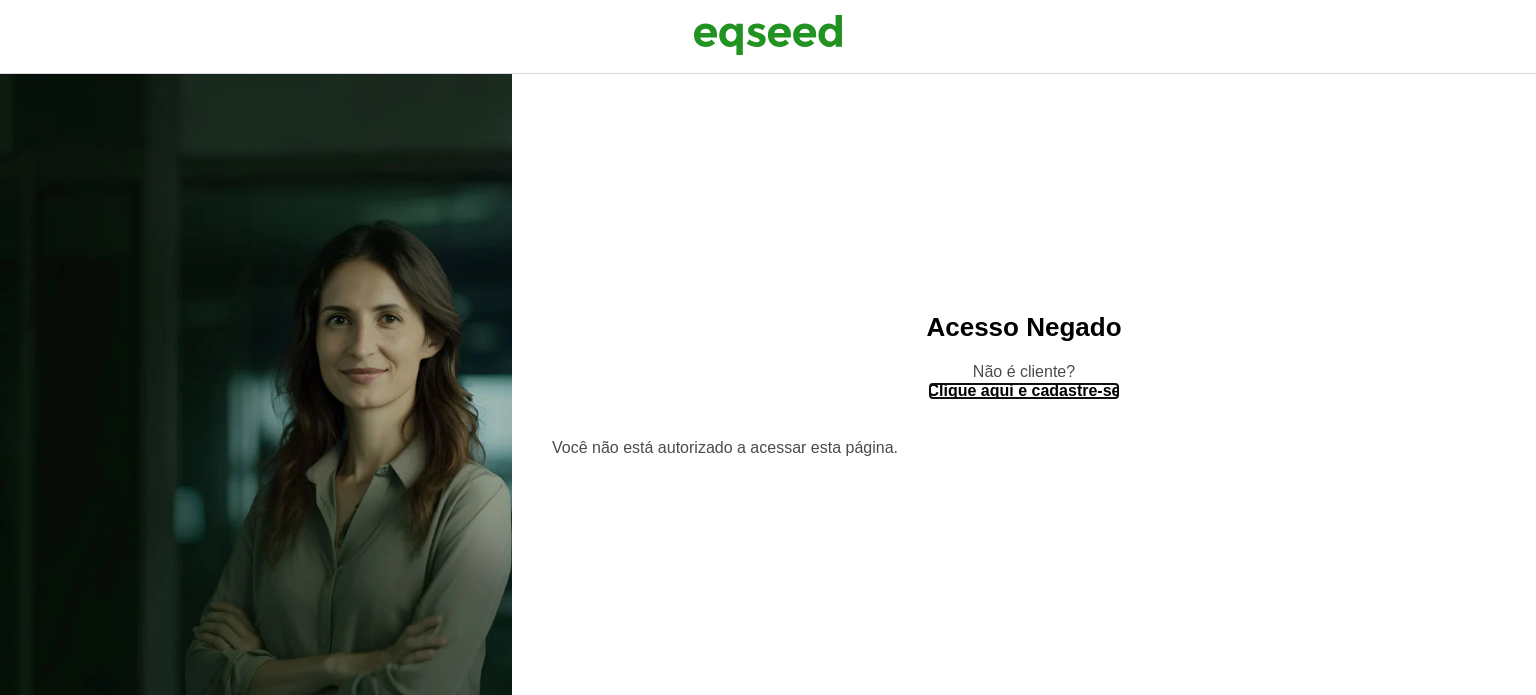 click on "Clique aqui e cadastre-se" at bounding box center [1024, 391] 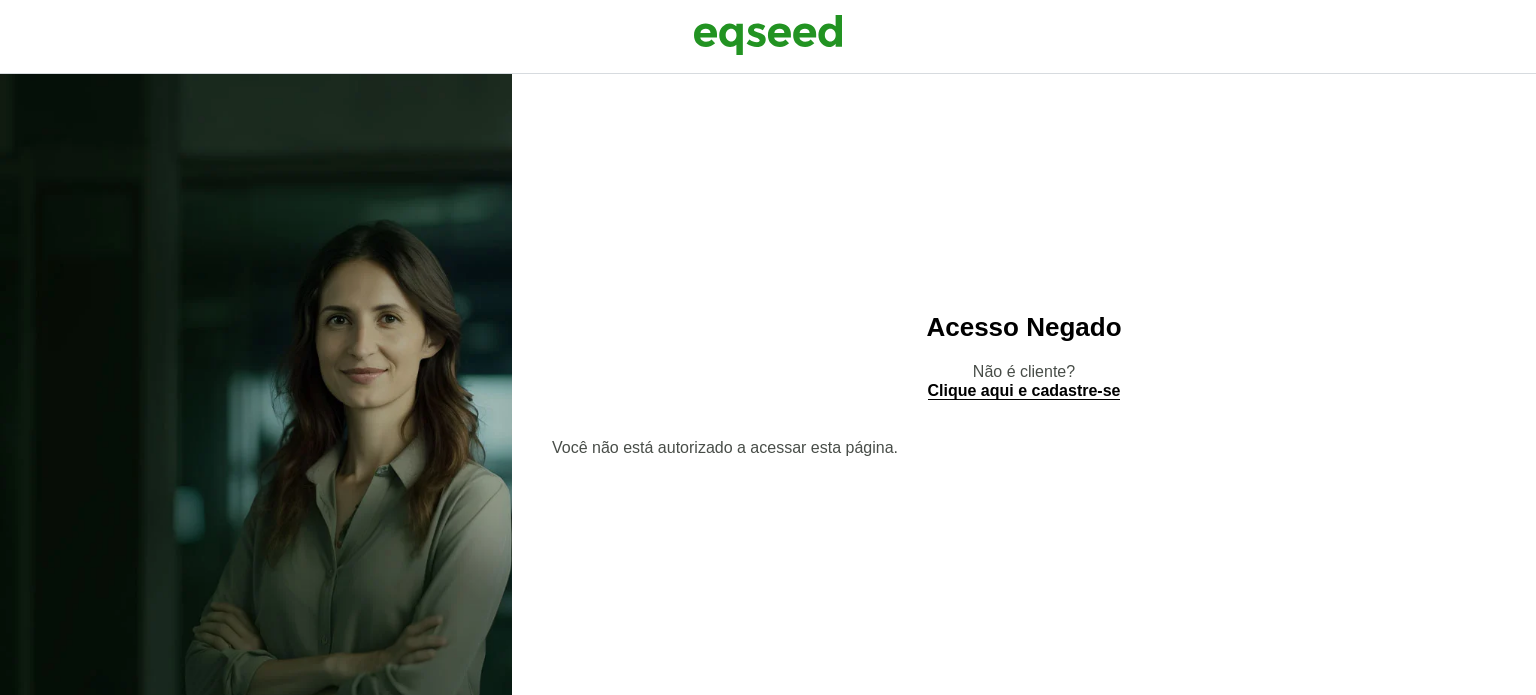scroll, scrollTop: 0, scrollLeft: 0, axis: both 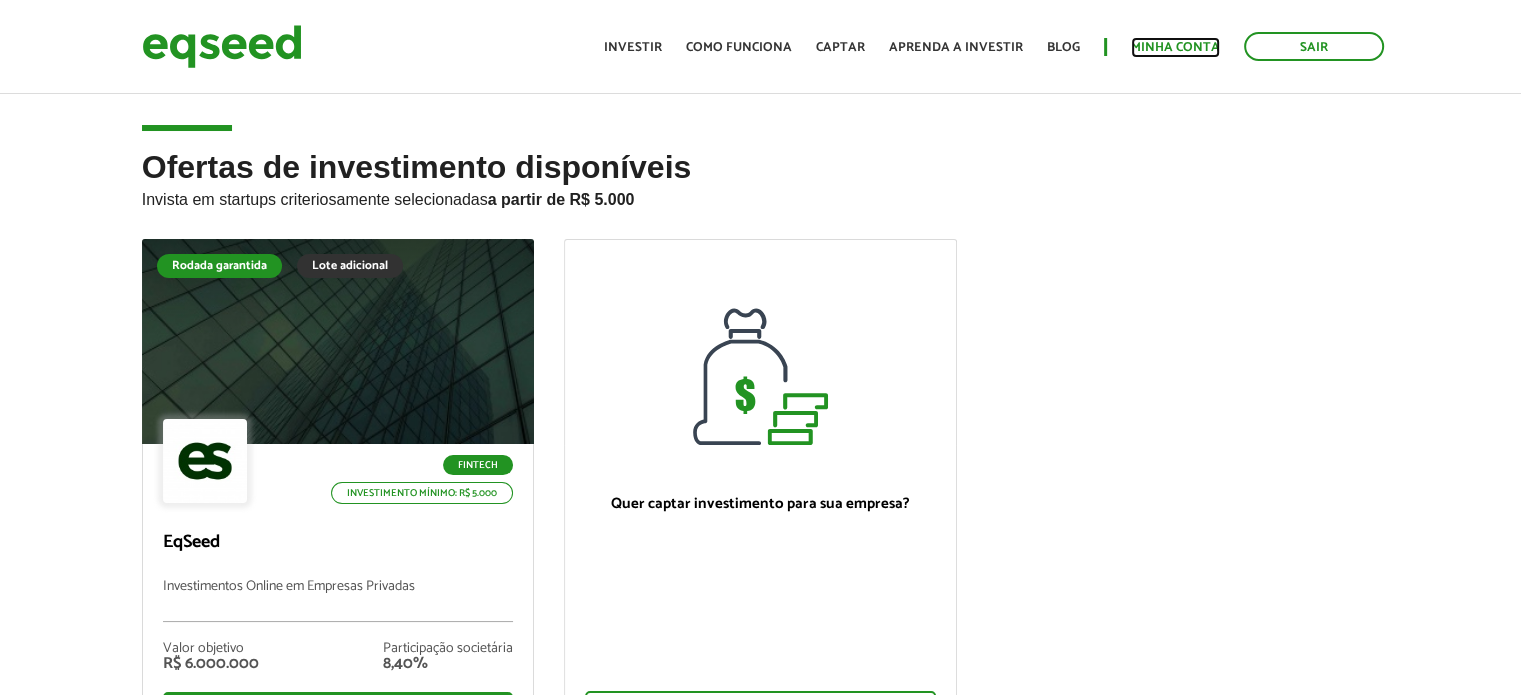 click on "Minha conta" at bounding box center [1175, 47] 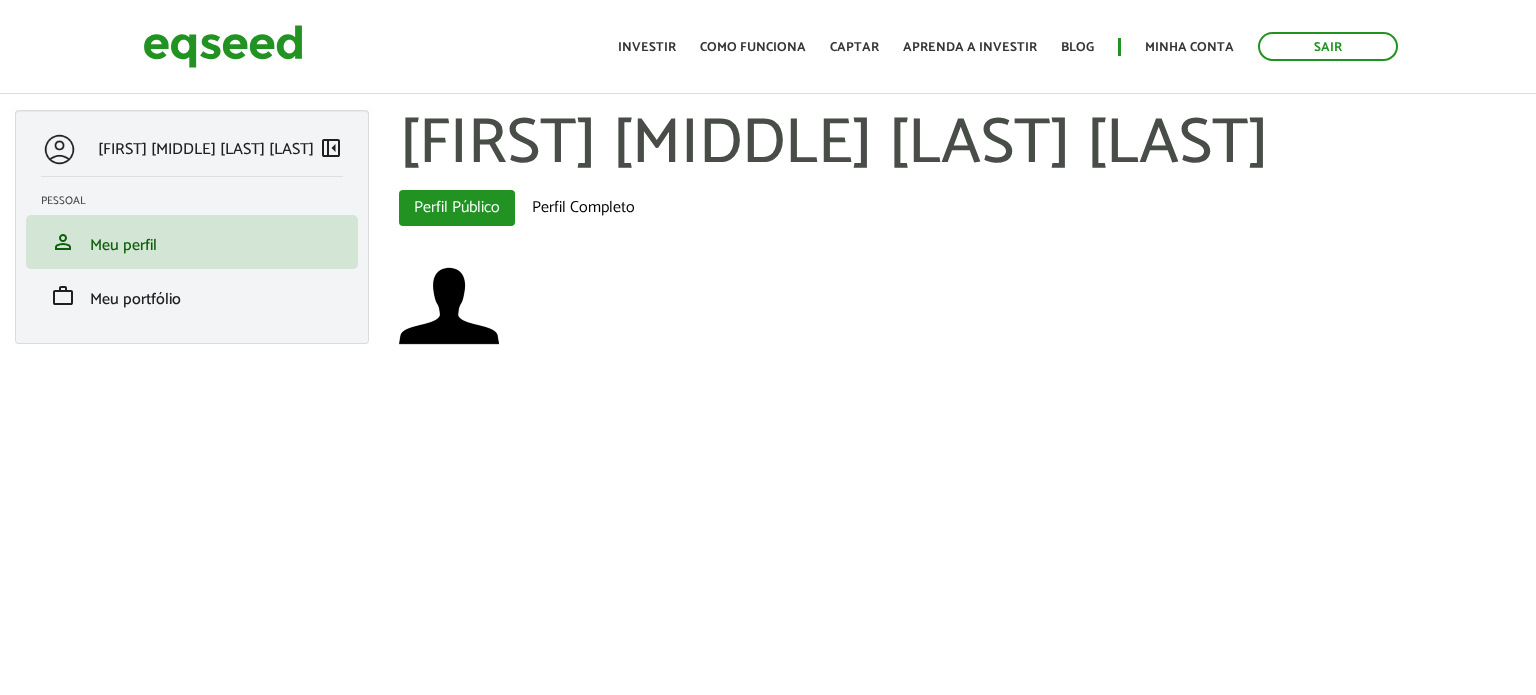 scroll, scrollTop: 0, scrollLeft: 0, axis: both 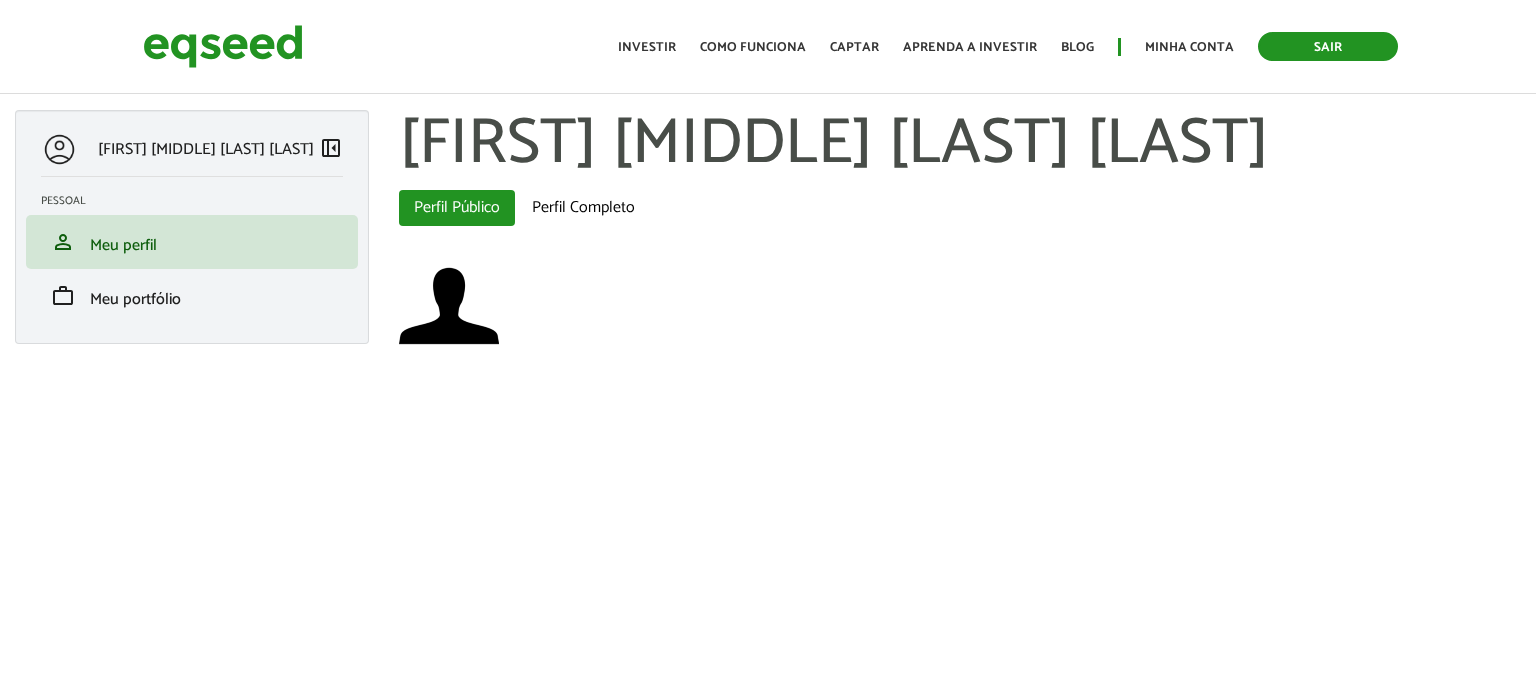 click on "Sair" at bounding box center (1328, 46) 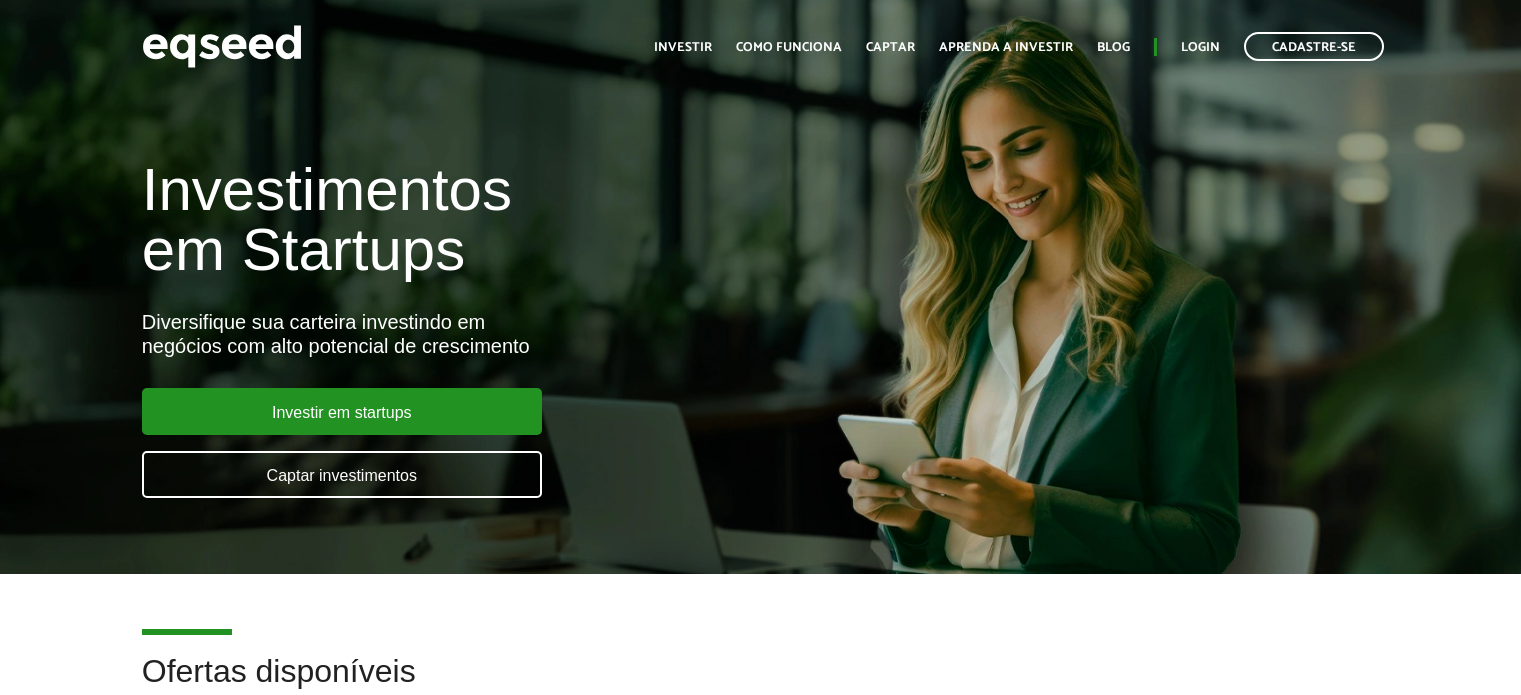 scroll, scrollTop: 0, scrollLeft: 0, axis: both 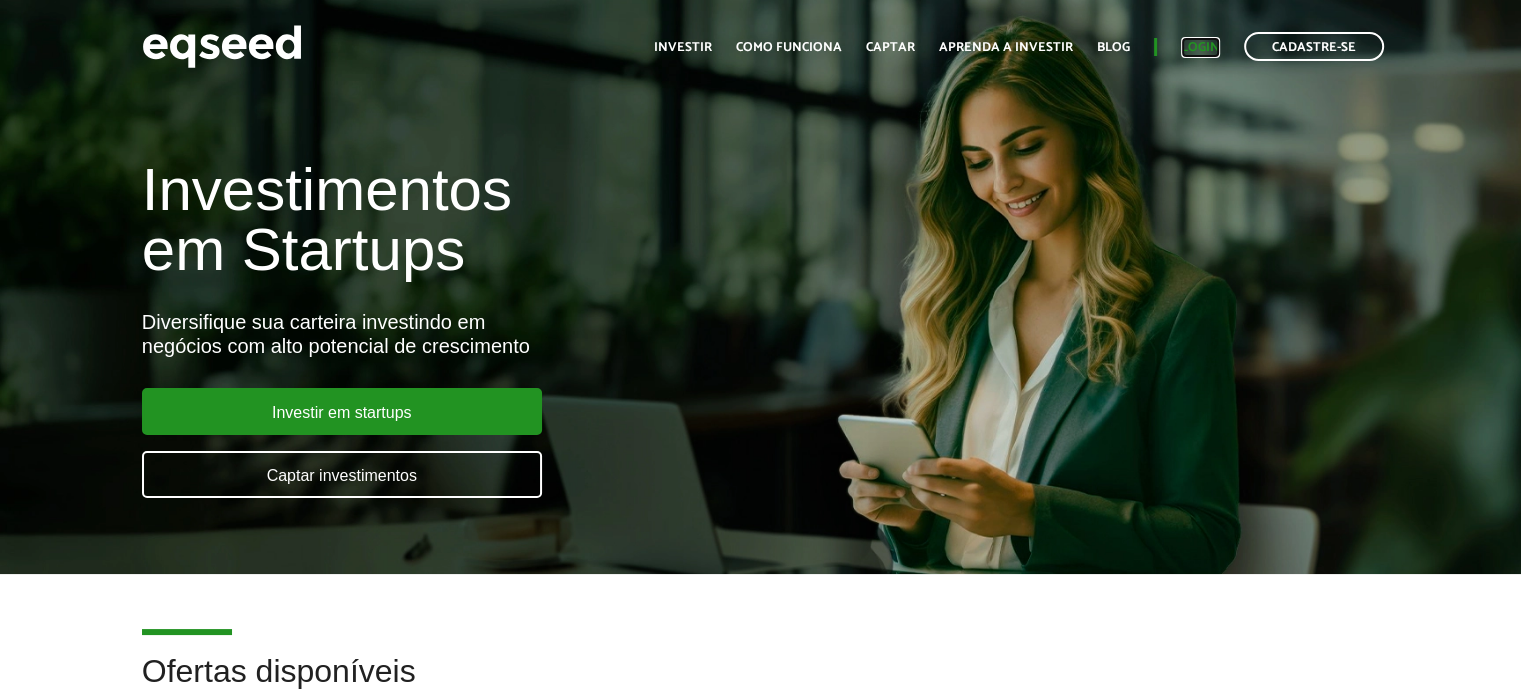 click on "Login" at bounding box center (1200, 47) 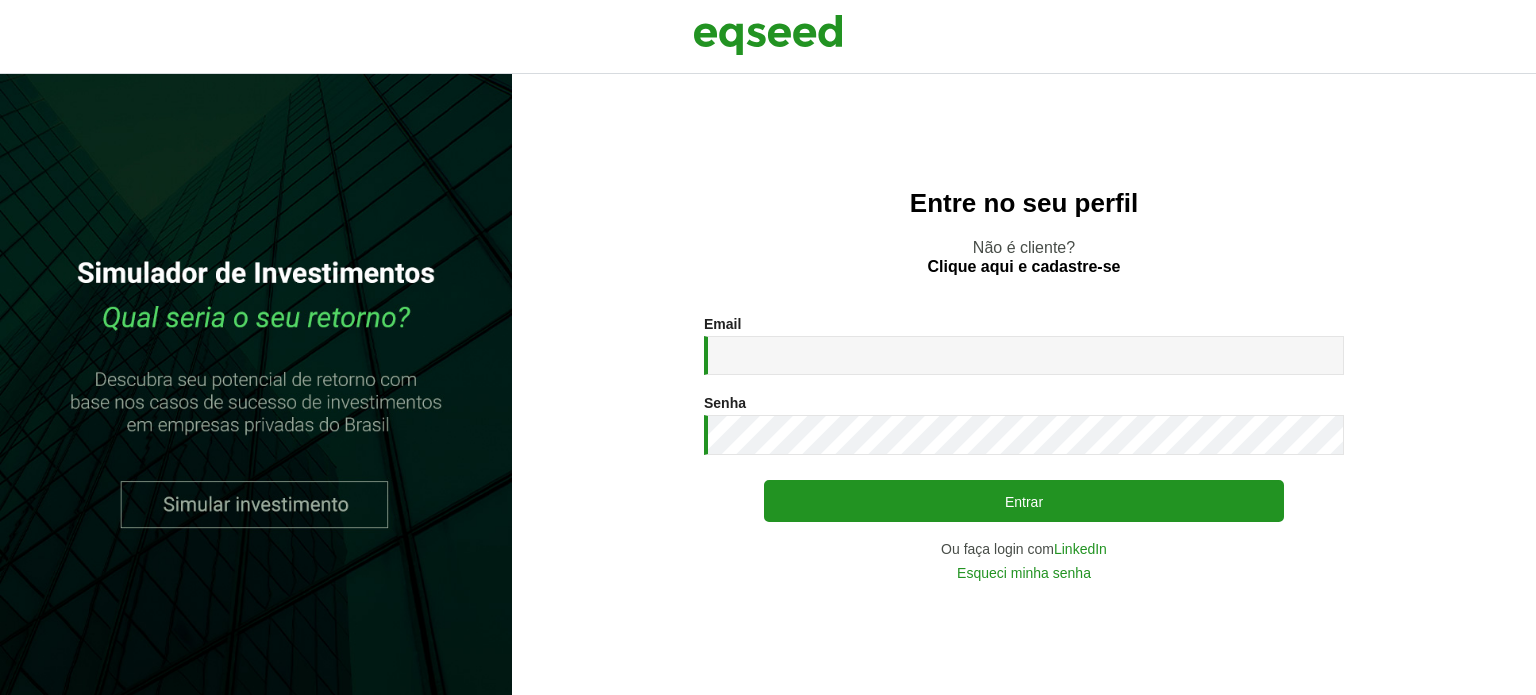 scroll, scrollTop: 0, scrollLeft: 0, axis: both 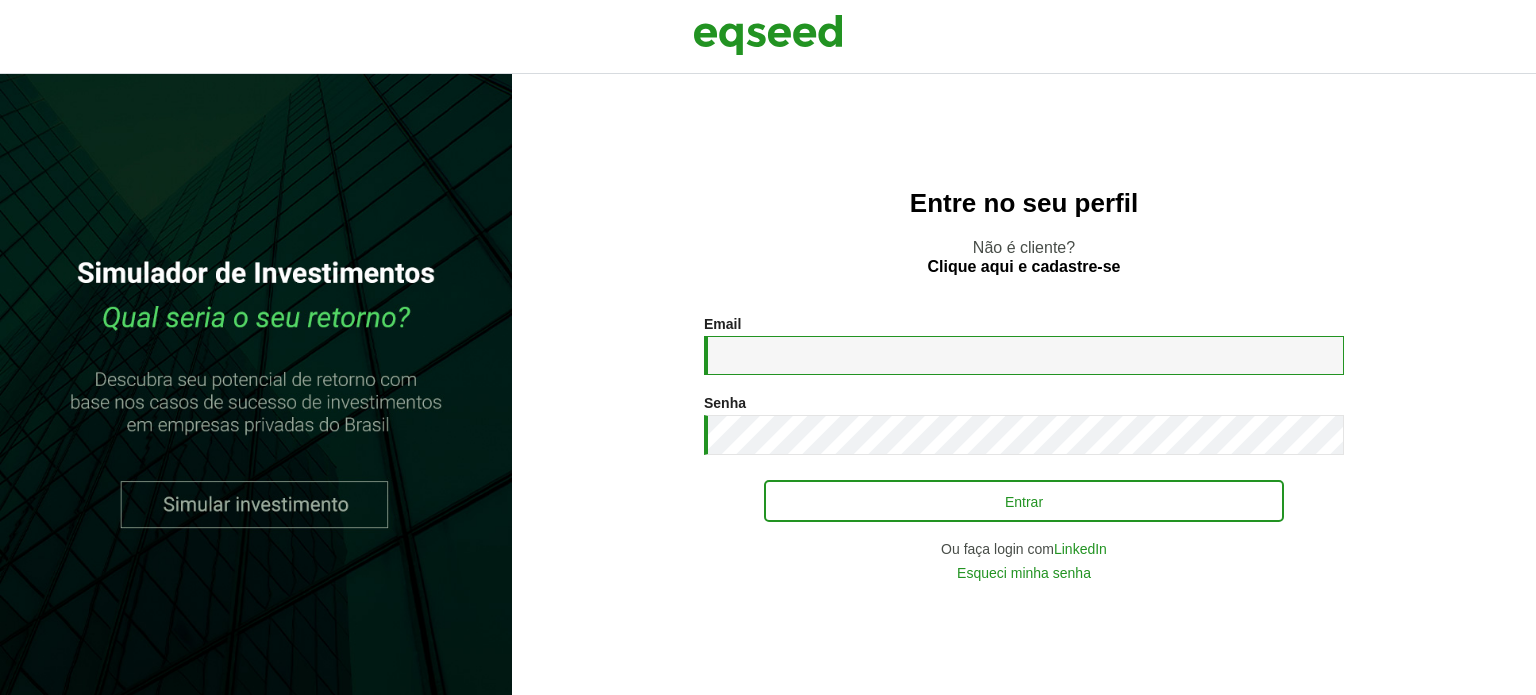 type on "**********" 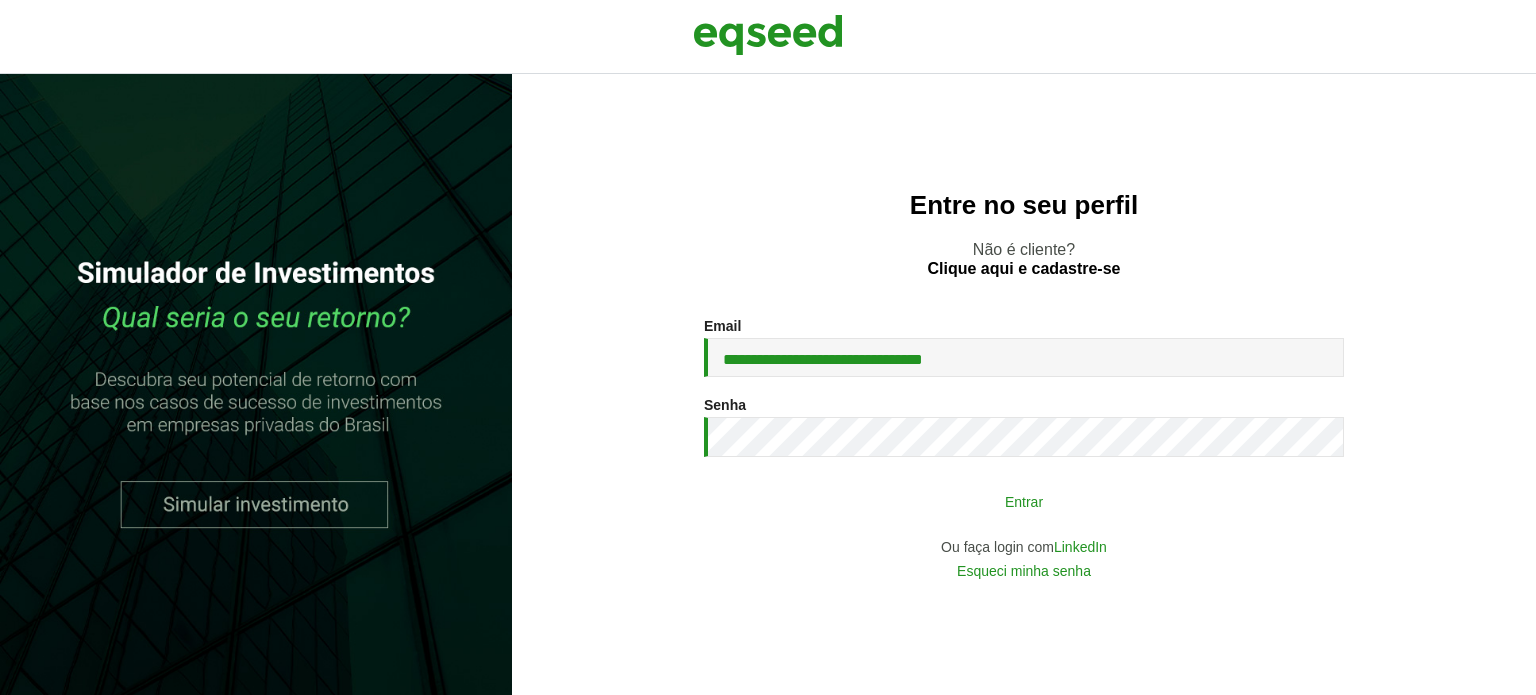 click on "Entrar" at bounding box center [1024, 501] 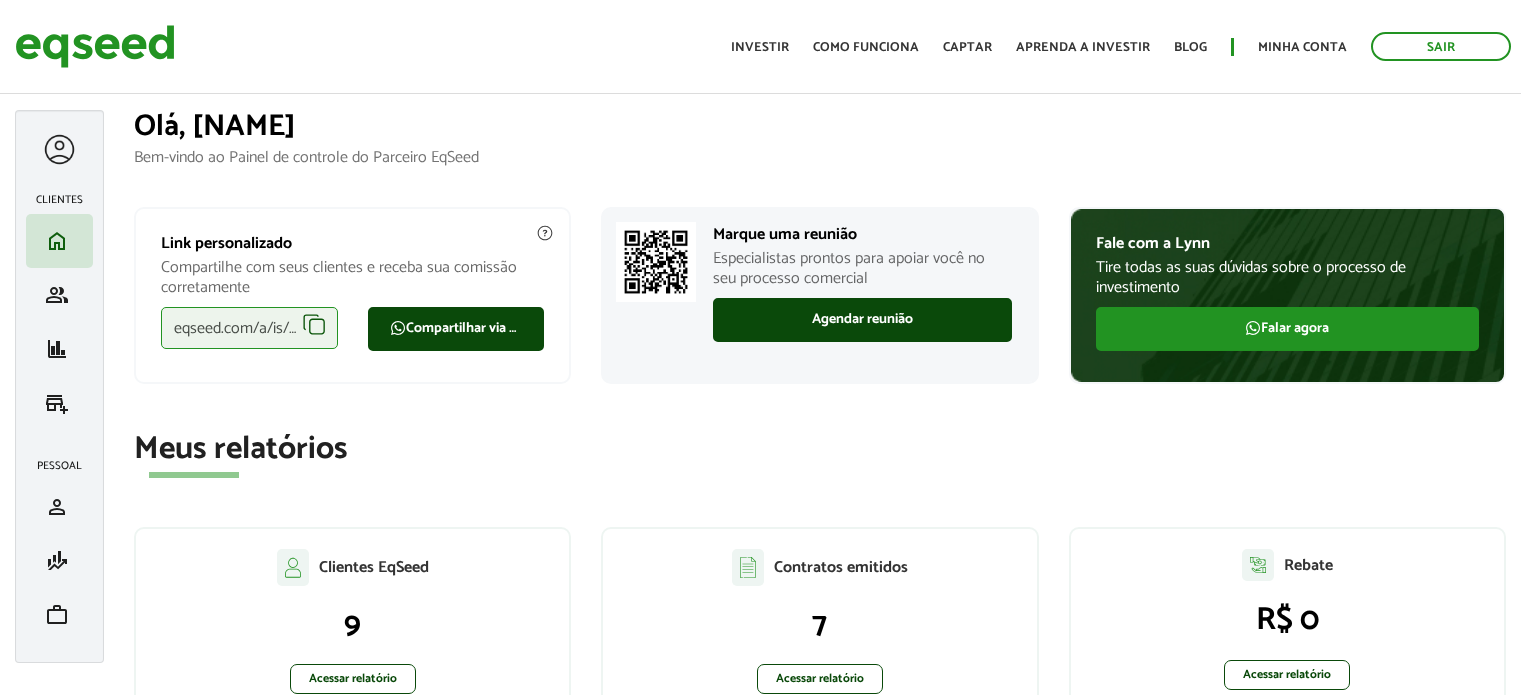 scroll, scrollTop: 0, scrollLeft: 0, axis: both 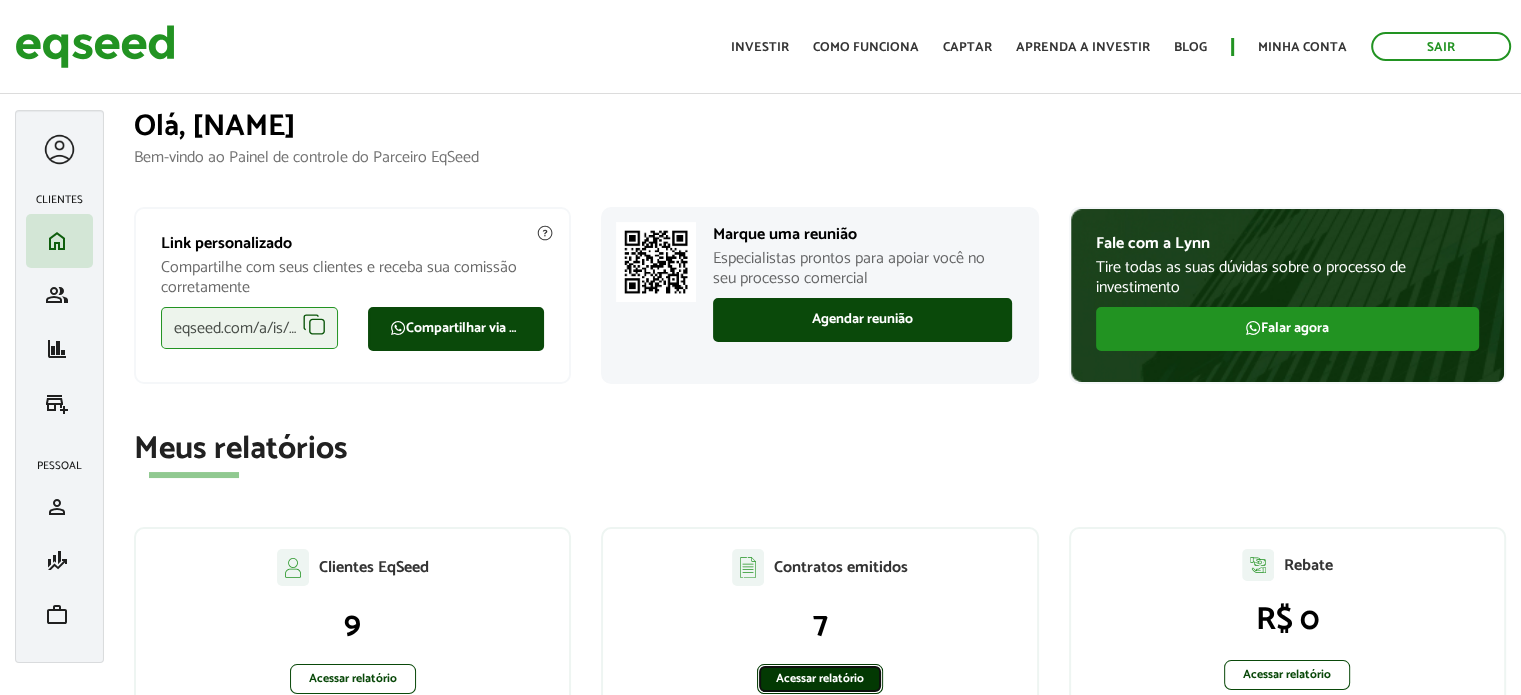 click on "Acessar relatório" at bounding box center (820, 679) 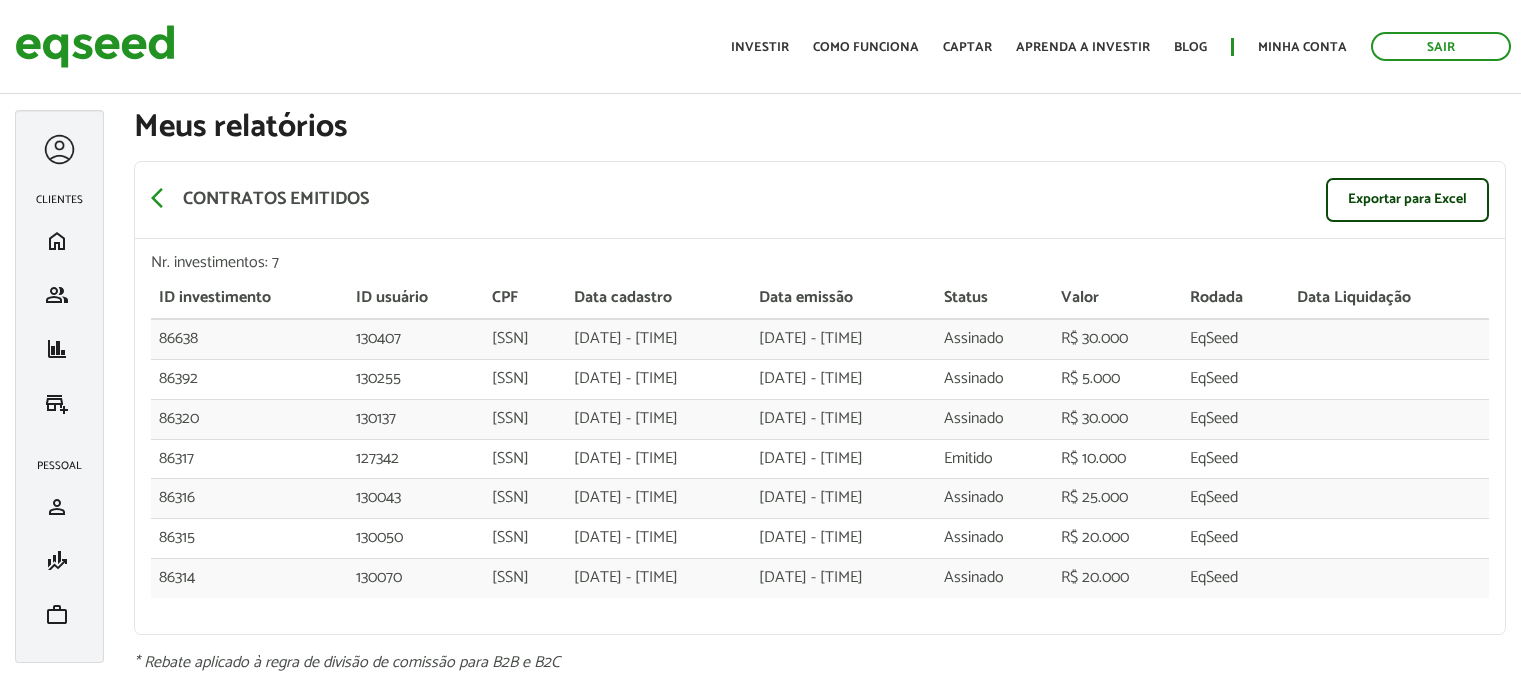 scroll, scrollTop: 0, scrollLeft: 0, axis: both 